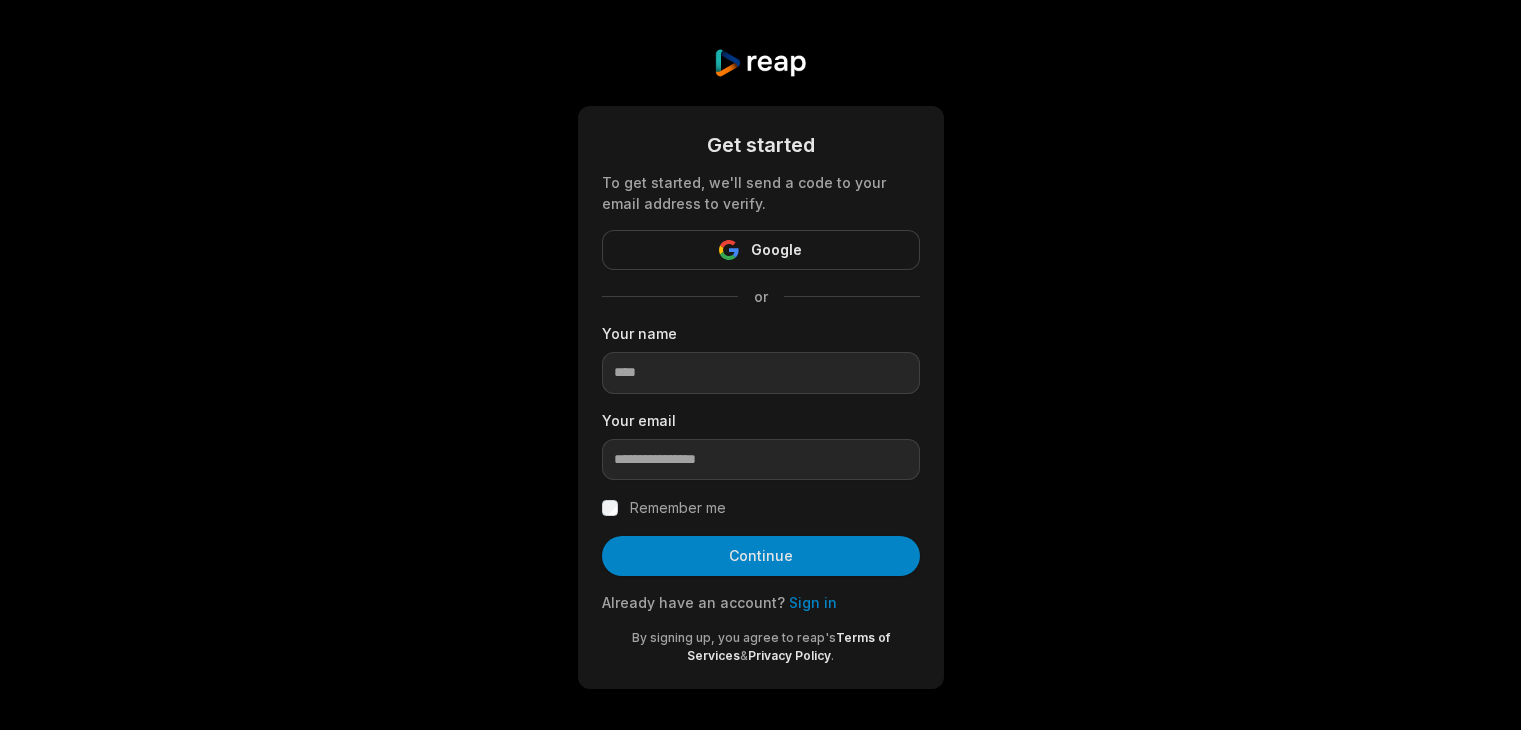 scroll, scrollTop: 0, scrollLeft: 0, axis: both 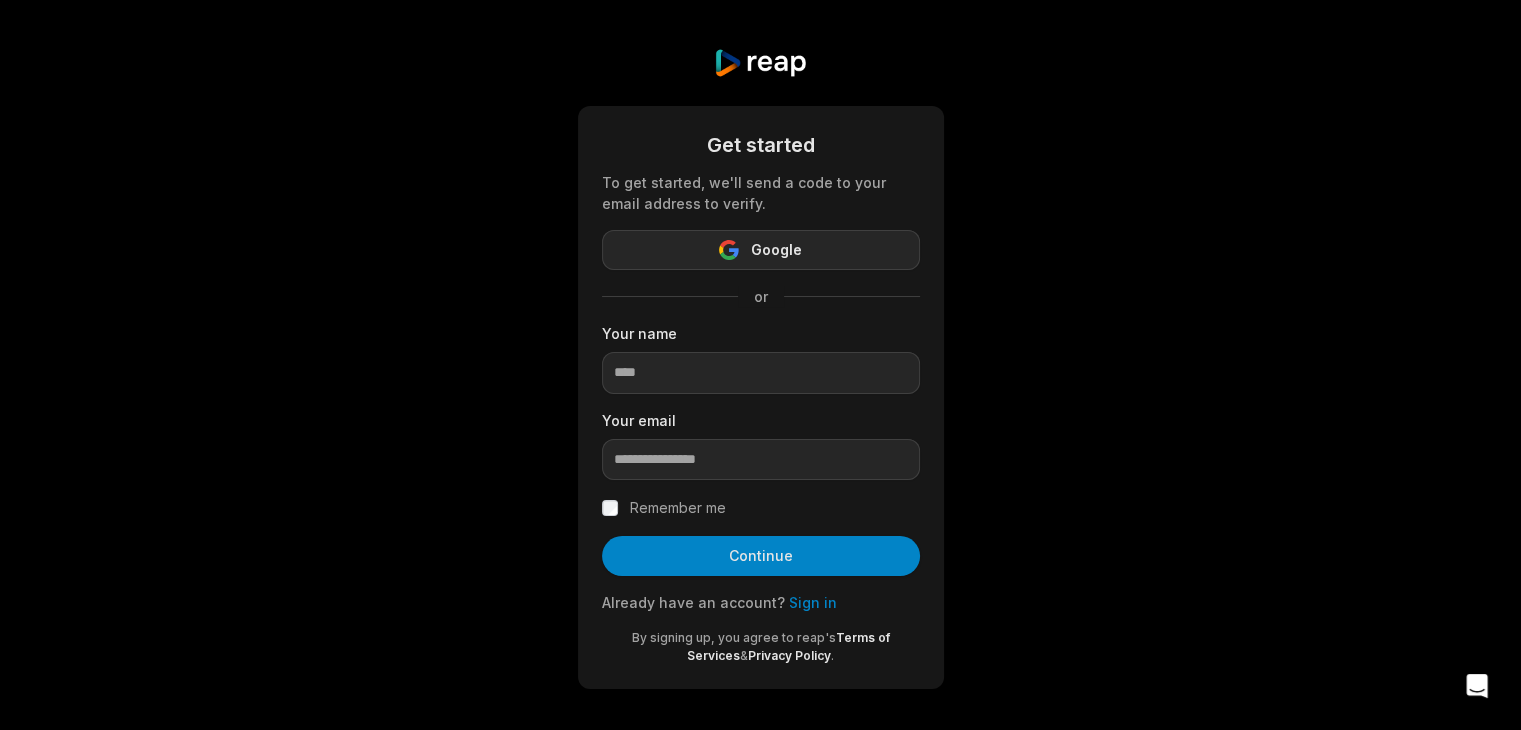 click on "Google" at bounding box center [761, 250] 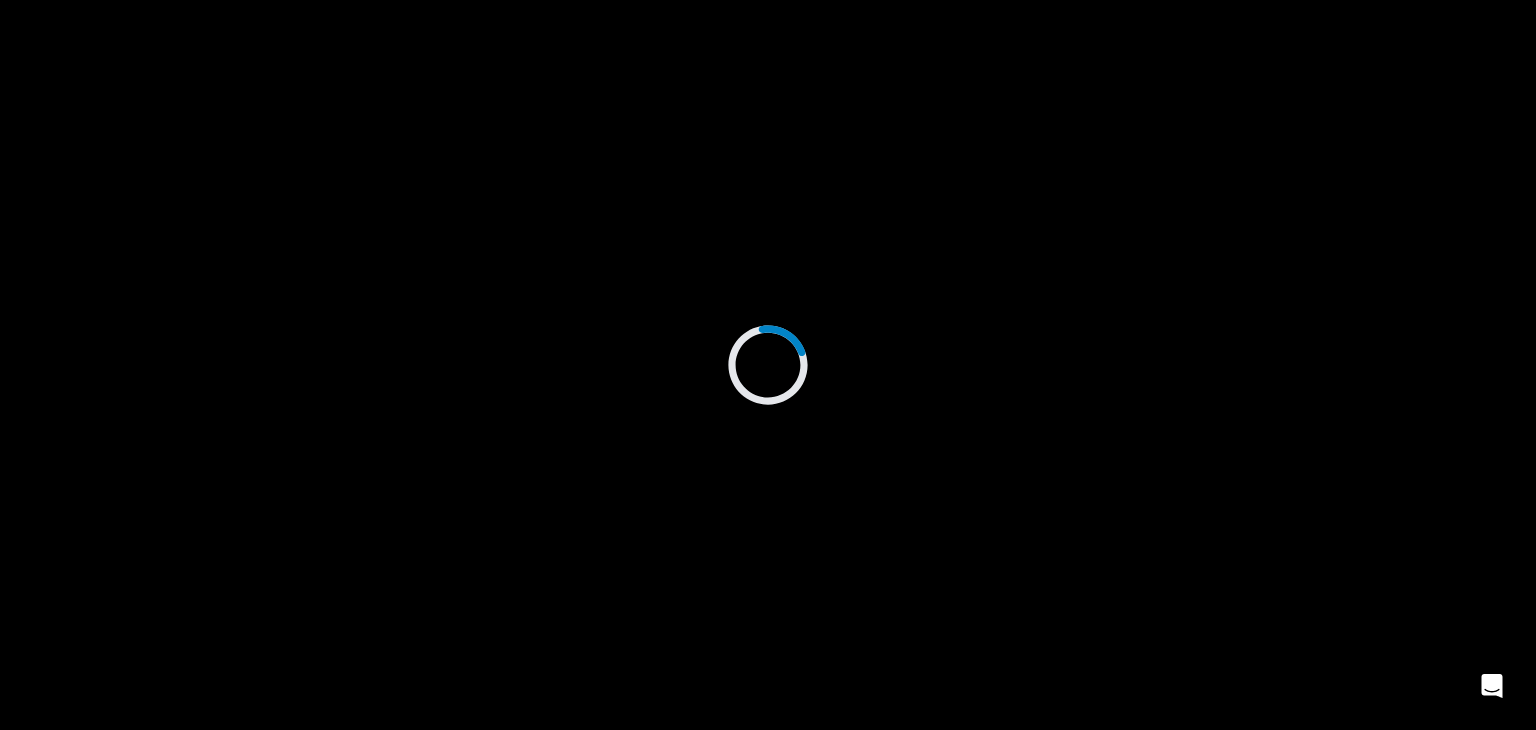 scroll, scrollTop: 0, scrollLeft: 0, axis: both 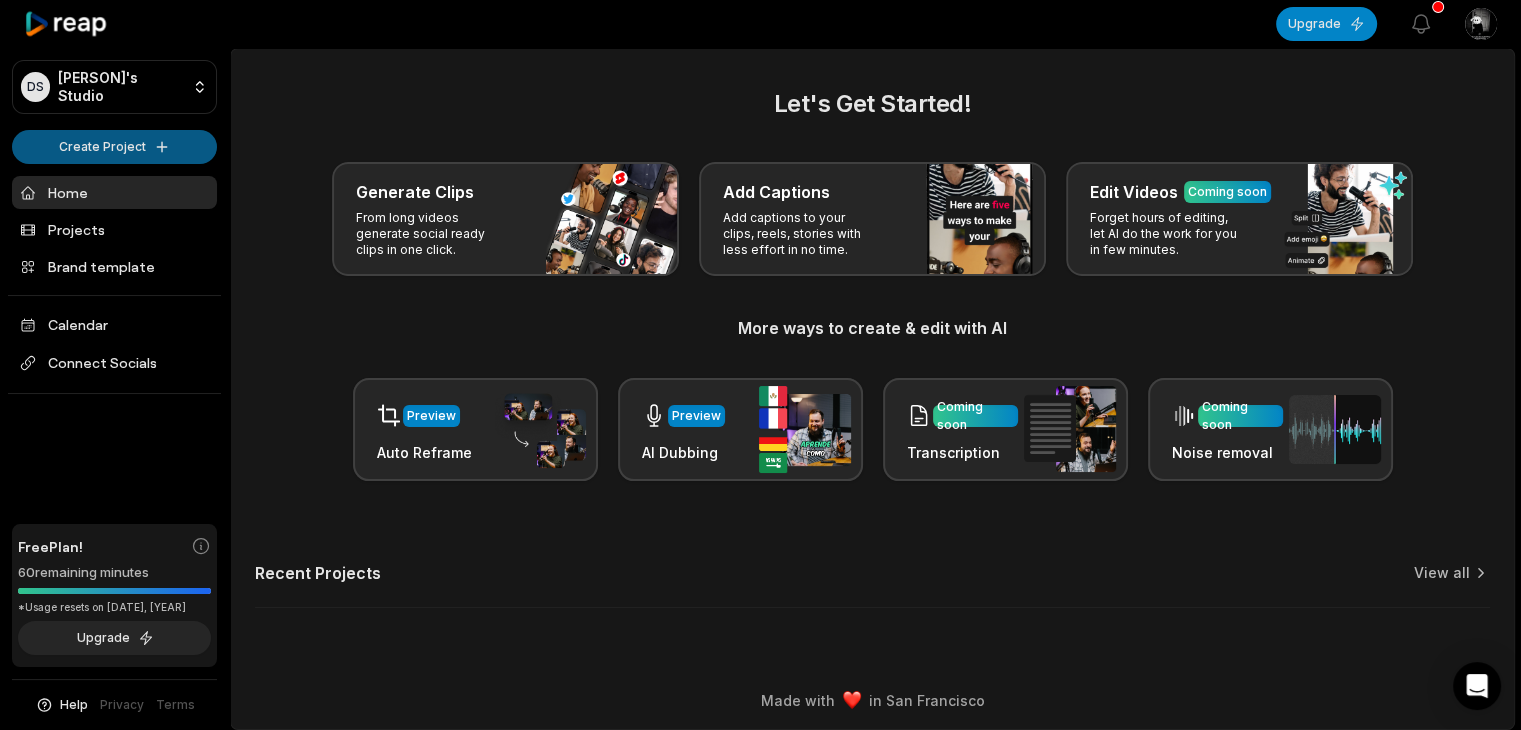 click on "DS [PERSON]'s Studio Create Project Home Projects Brand template Calendar Connect Socials Free Plan! 60 remaining minutes *Usage resets on [DATE], [YEAR] Upgrade Help Privacy Terms Open sidebar Upgrade View notifications Open user menu Let's Get Started! Generate Clips From long videos generate social ready clips in one click. Add Captions Add captions to your clips, reels, stories with less effort in no time. Edit Videos Coming soon Forget hours of editing, let AI do the work for you in few minutes. More ways to create & edit with AI Preview Auto Reframe Preview AI Dubbing Coming soon Transcription Coming soon Noise removal Recent Projects View all Made with in [CITY]" at bounding box center [760, 365] 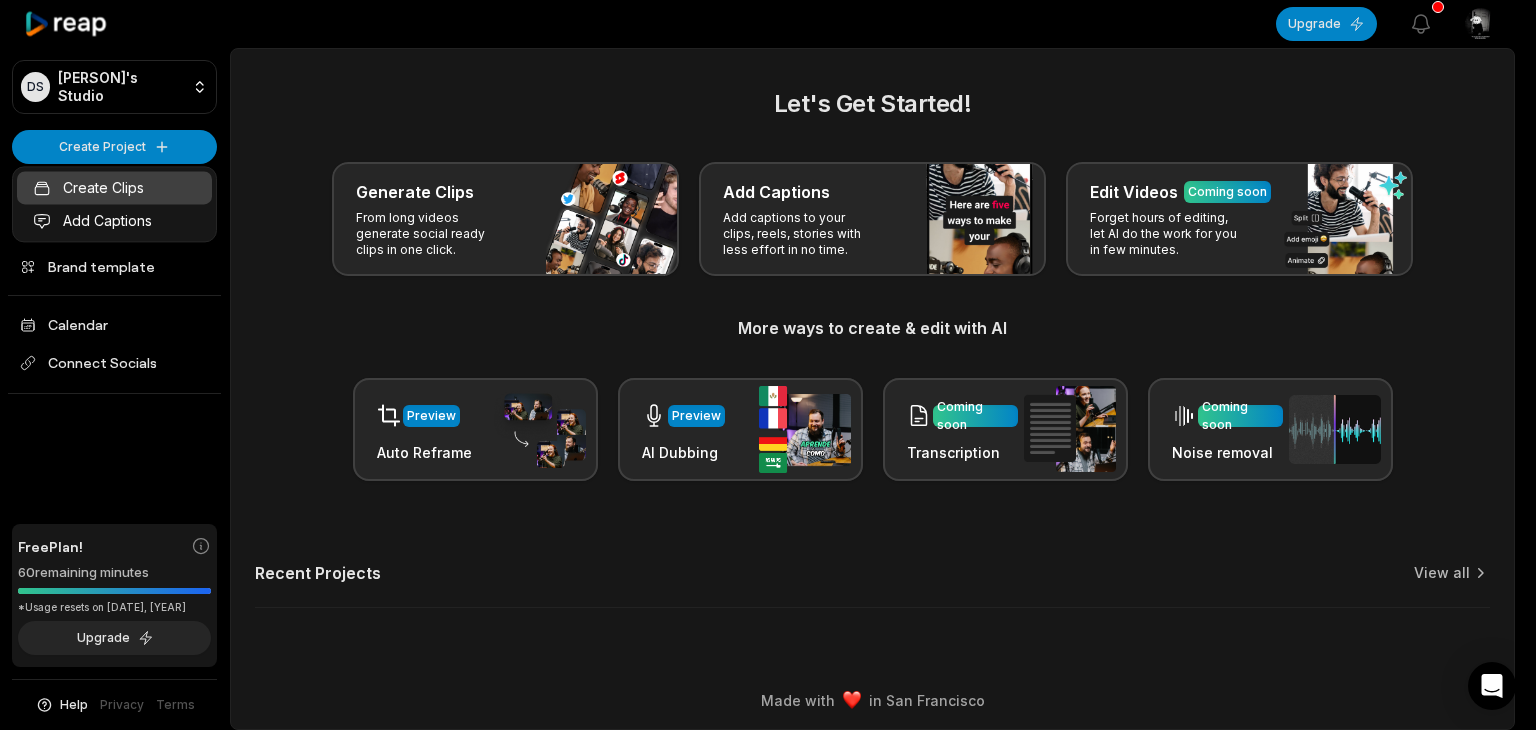 click on "Create Clips" at bounding box center (114, 187) 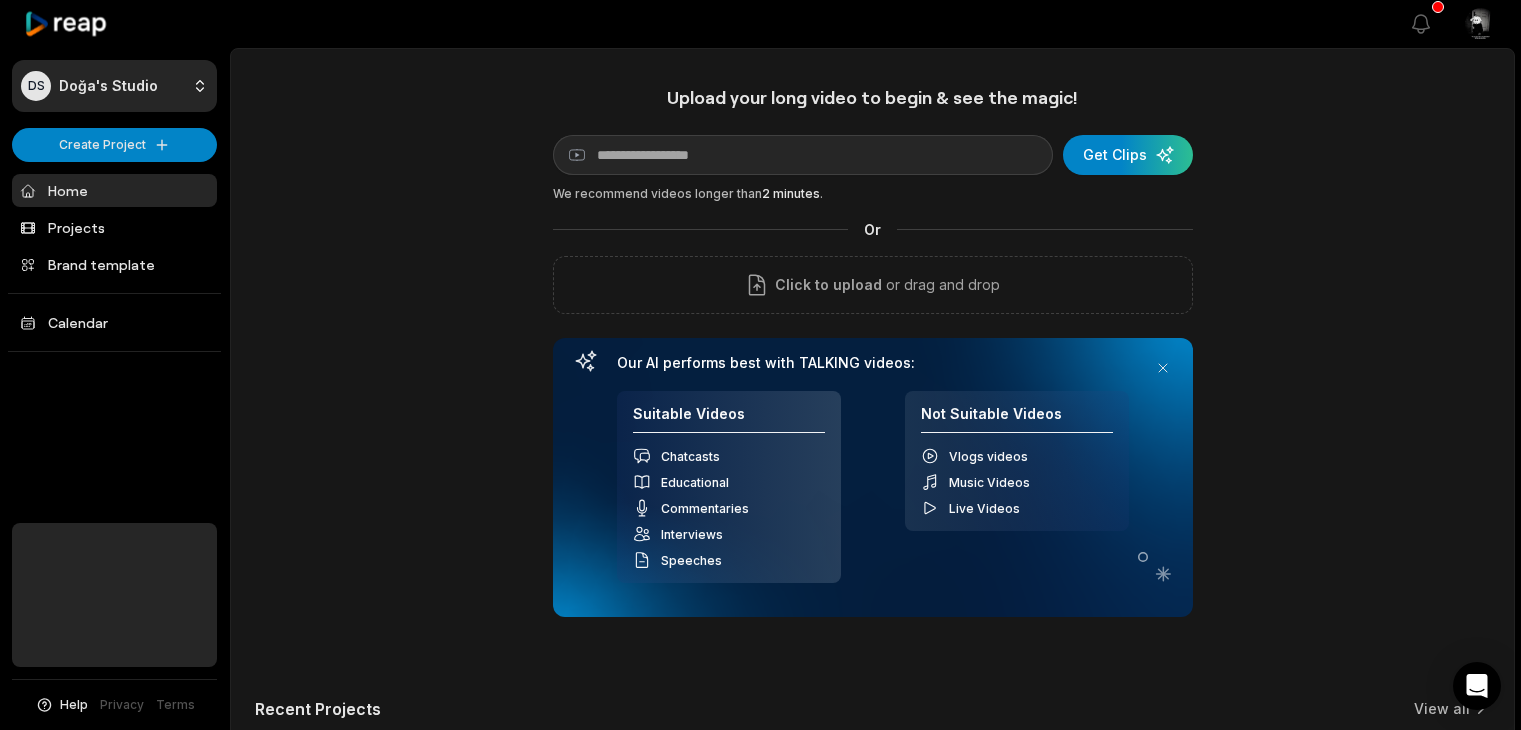 scroll, scrollTop: 0, scrollLeft: 0, axis: both 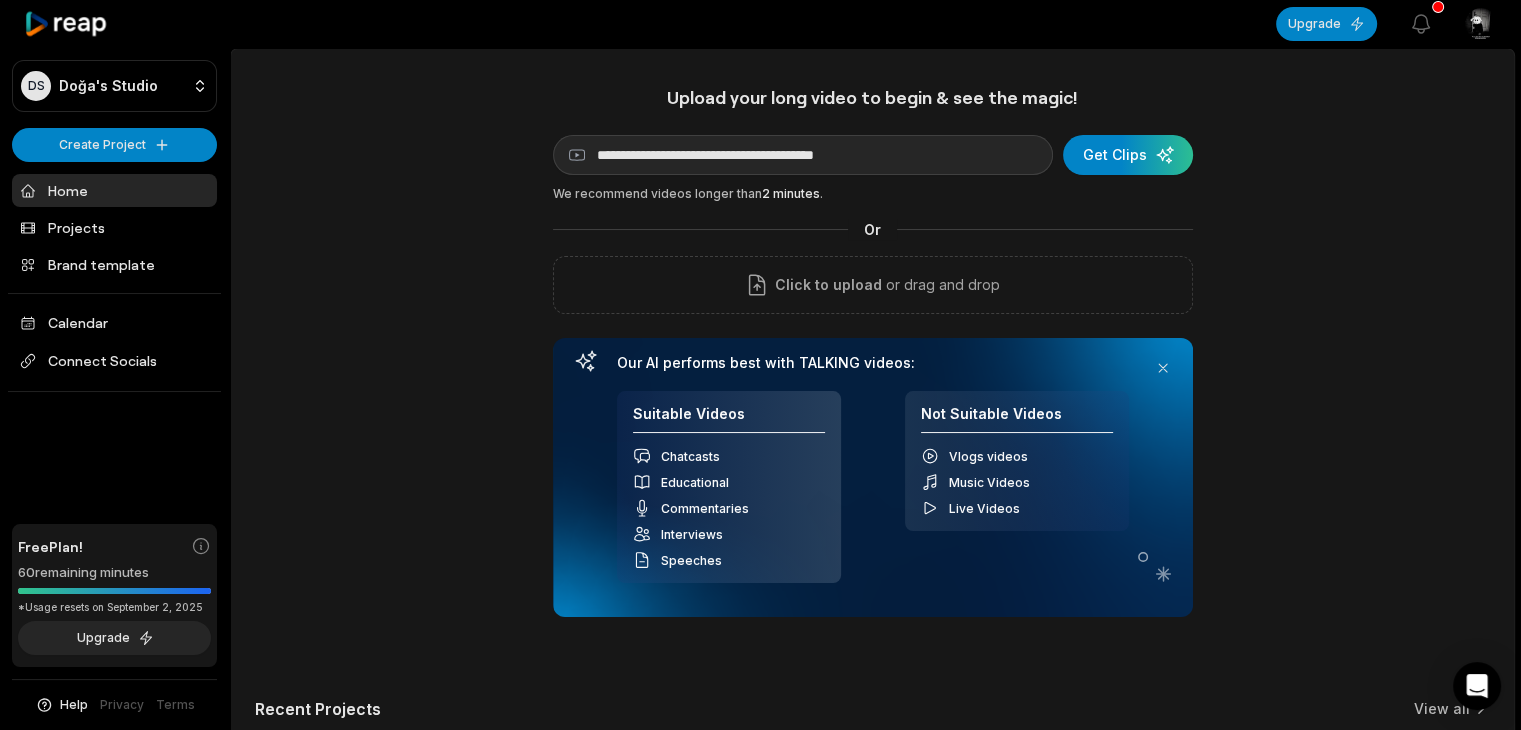 type on "**********" 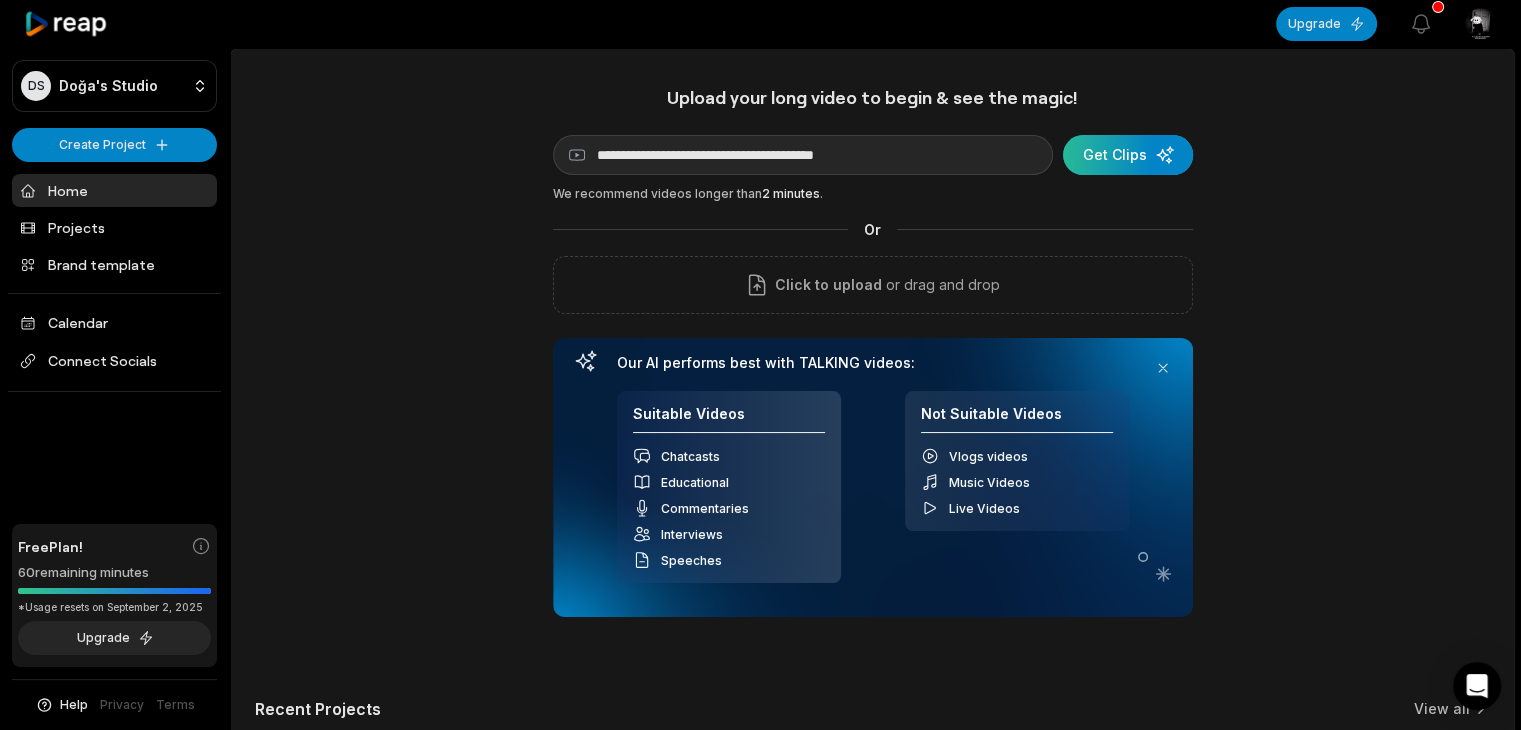 click at bounding box center (1128, 155) 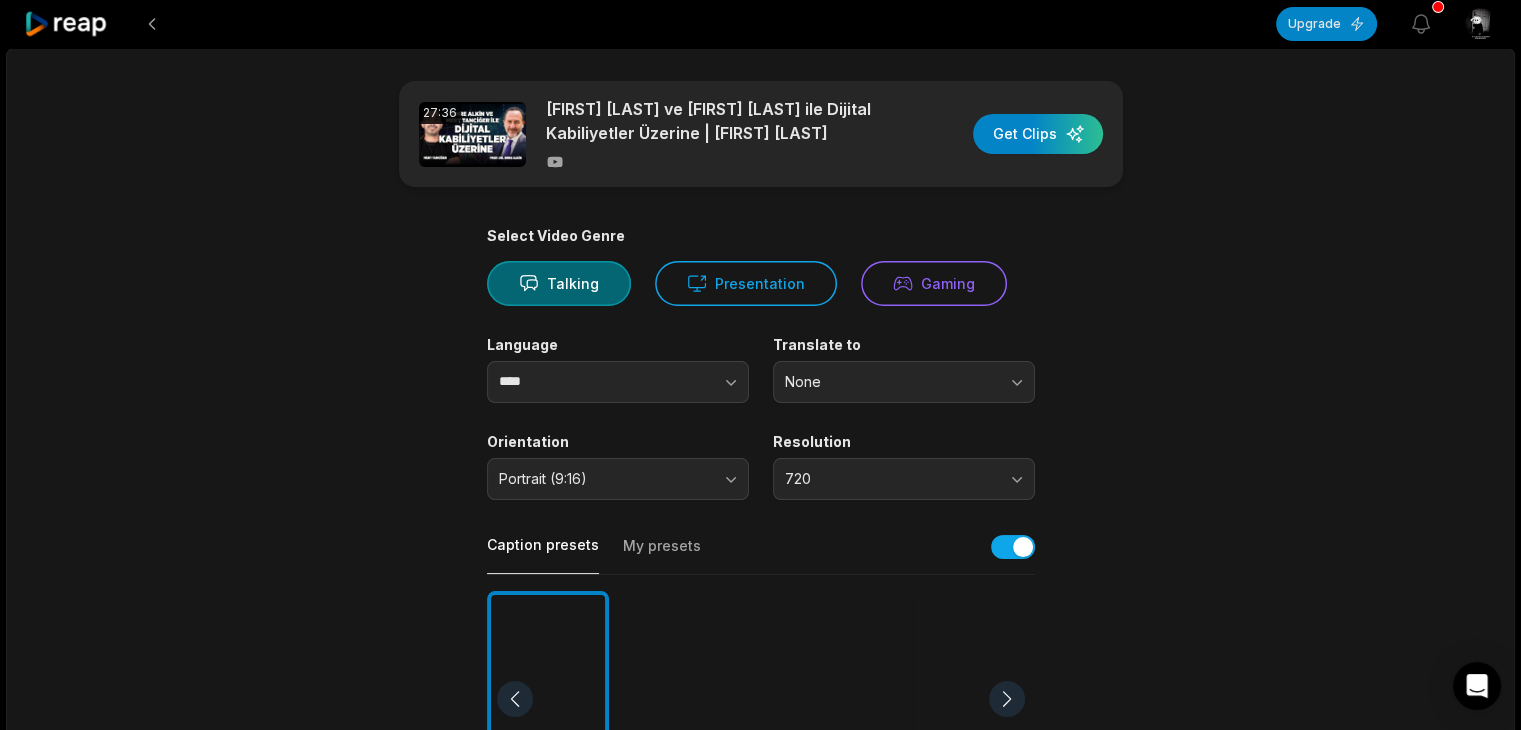 click on "Select Video Genre Talking Presentation Gaming Language ******* Translate to None Orientation Portrait (9:16) Resolution 720 Caption presets My presets Deep Diver Popping Beasty YC Playdate Pet Zen More Presets Processing Time Frame 00:00 27:36 Auto Clip Length <30s 30s-60s 60s-90s 90s-3min Clip Topics (optional) Add specific topics that you want AI to clip from the video." at bounding box center (761, 766) 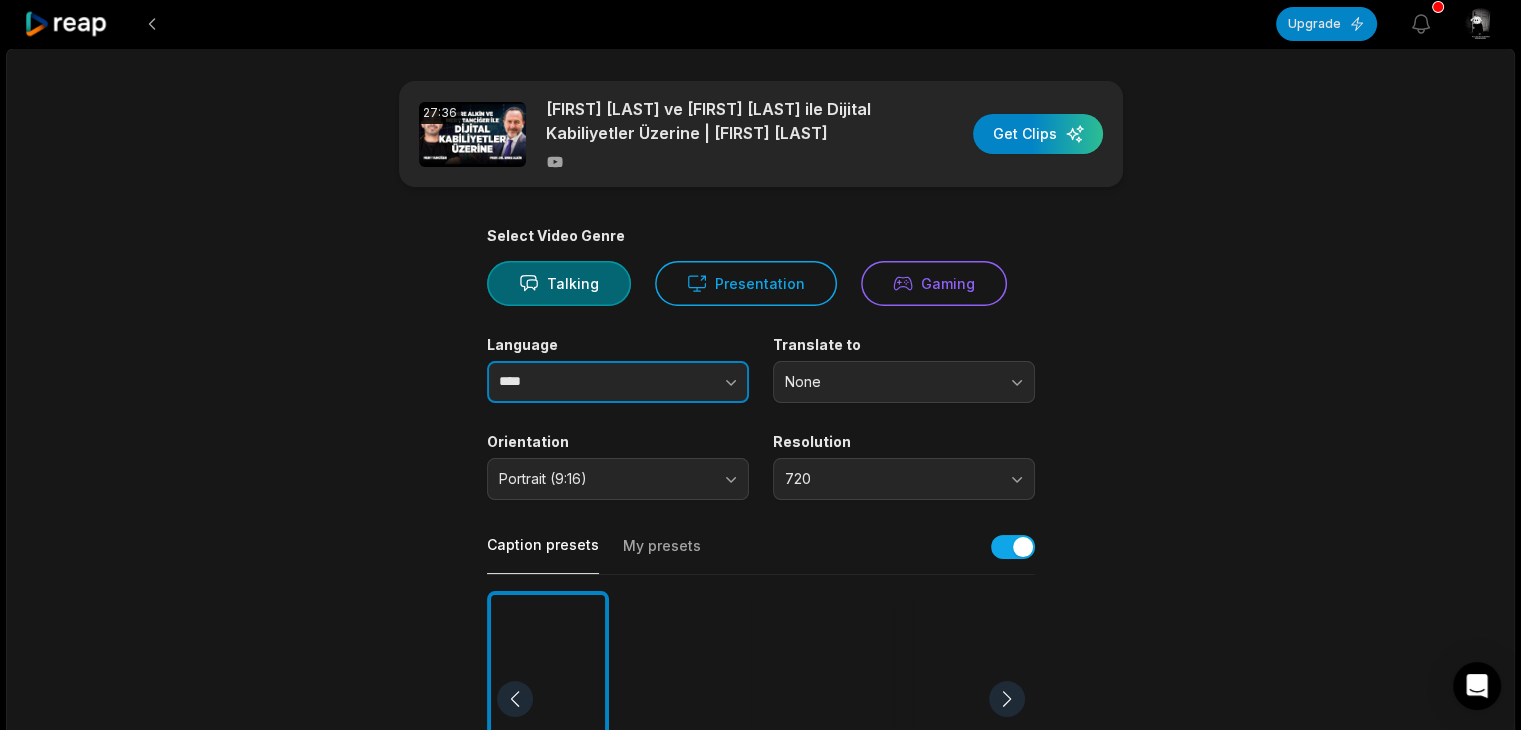 click on "****" at bounding box center [618, 382] 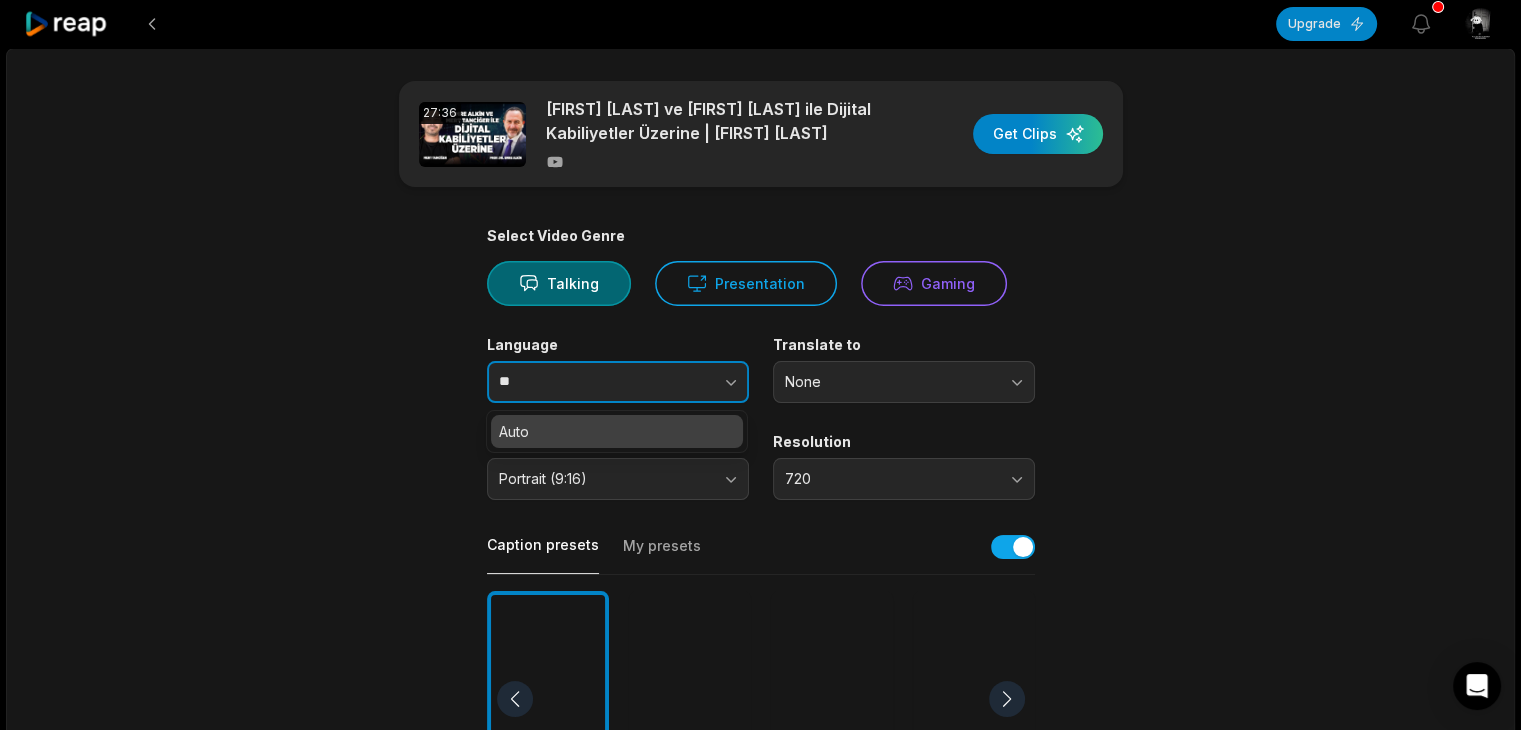 click on "**" at bounding box center (618, 382) 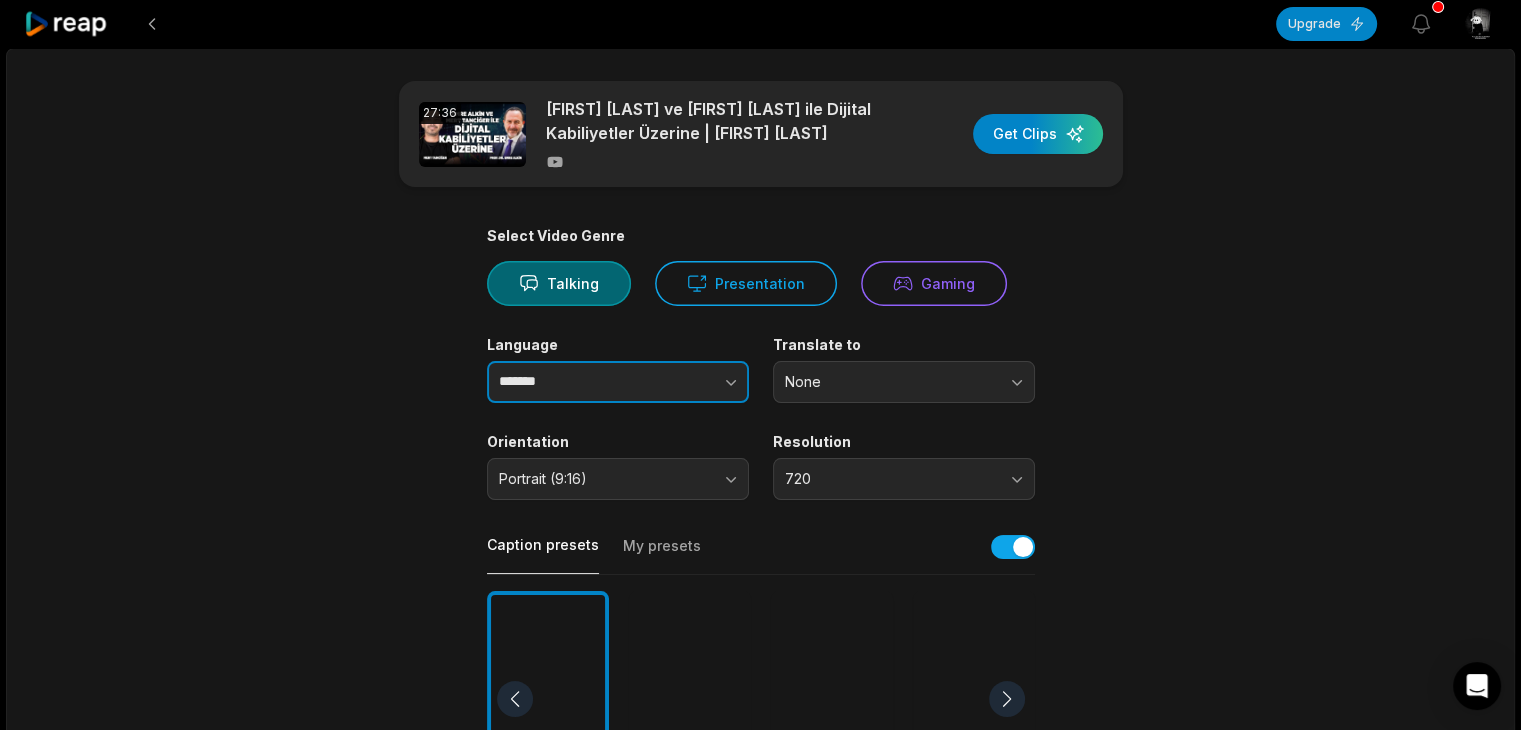 type on "*******" 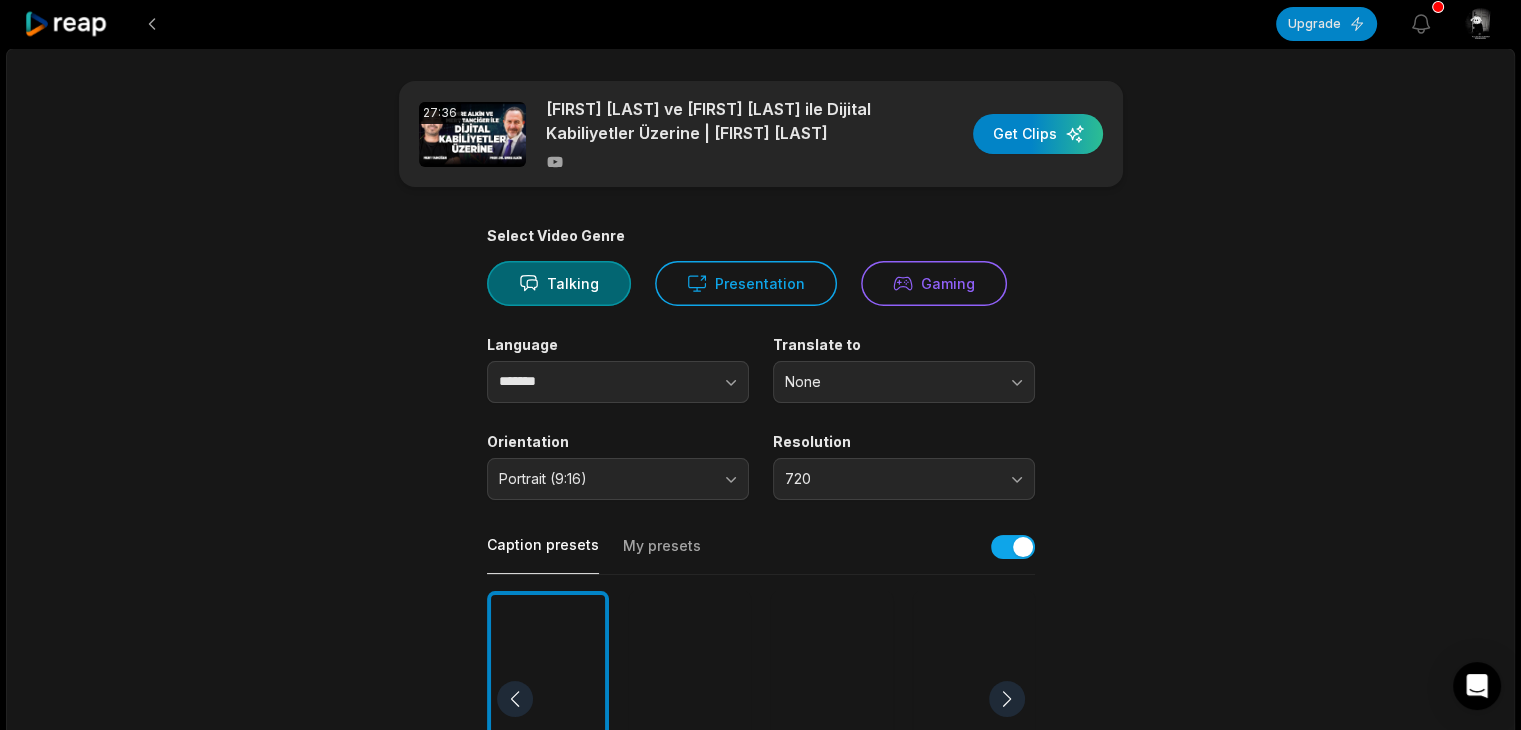 click on "Select Video Genre Talking Presentation Gaming Language ******* Translate to None Orientation Portrait (9:16) Resolution 720 Caption presets My presets Deep Diver Popping Beasty YC Playdate Pet Zen More Presets Processing Time Frame 00:00 27:36 Auto Clip Length <30s 30s-60s 60s-90s 90s-3min Clip Topics (optional) Add specific topics that you want AI to clip from the video." at bounding box center (761, 766) 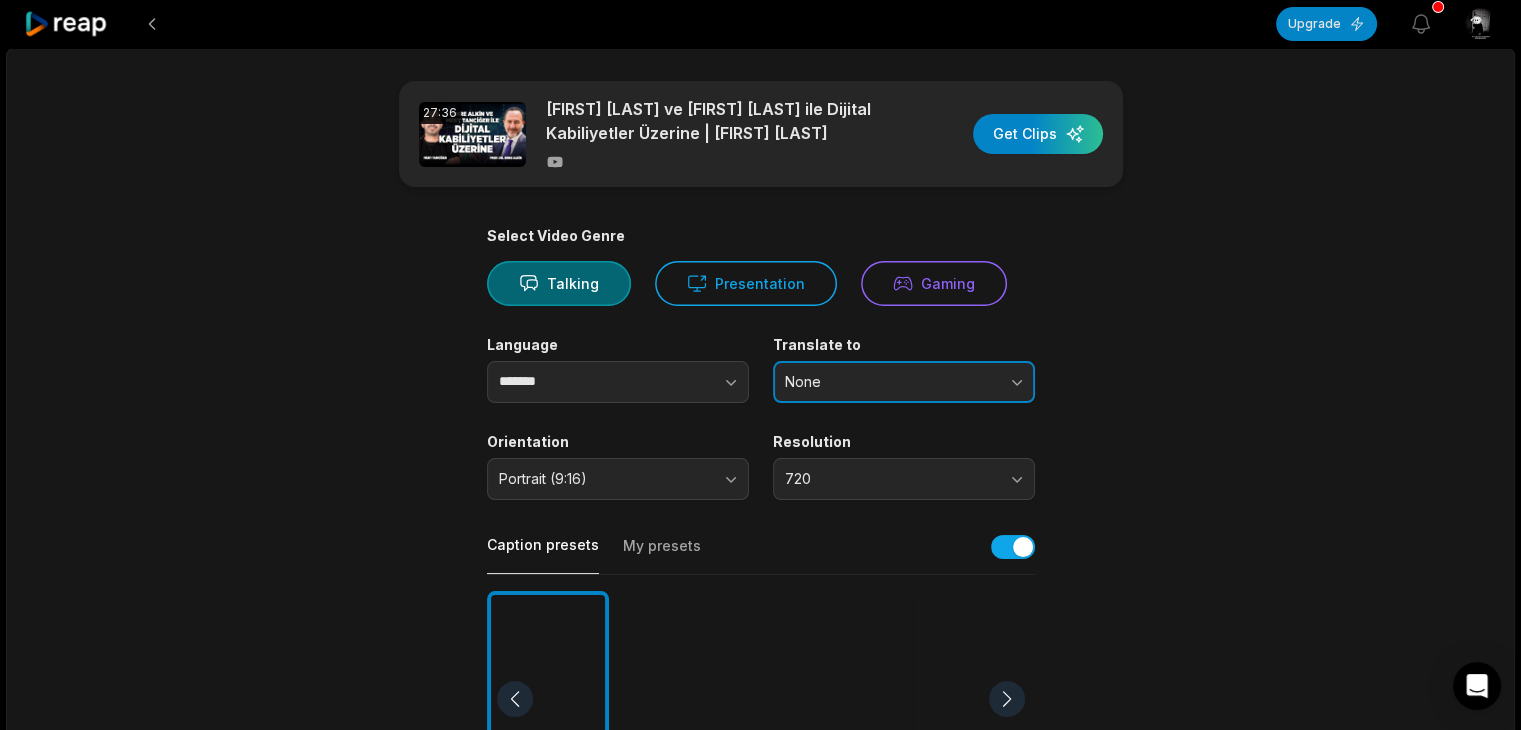 click on "None" at bounding box center (904, 382) 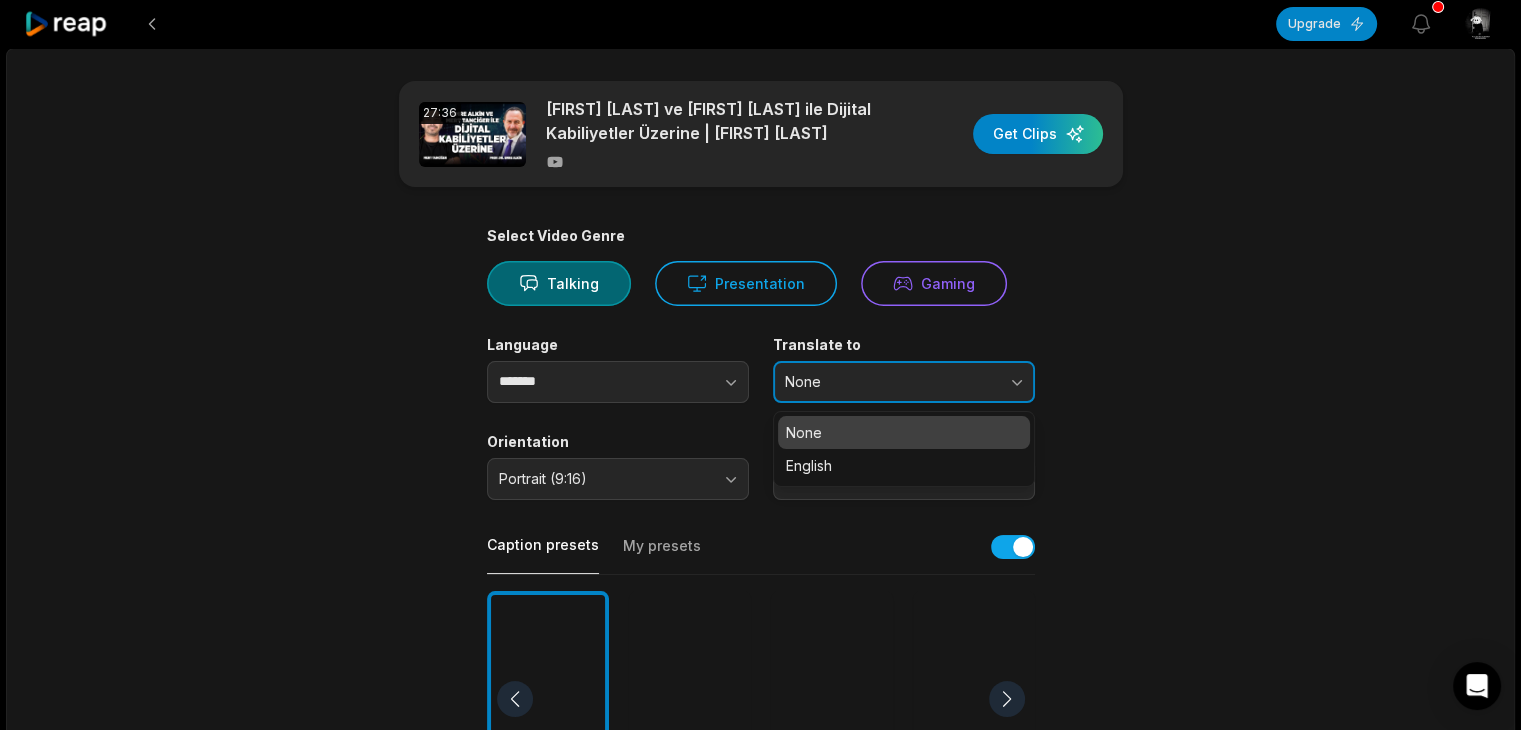 click on "None" at bounding box center [890, 382] 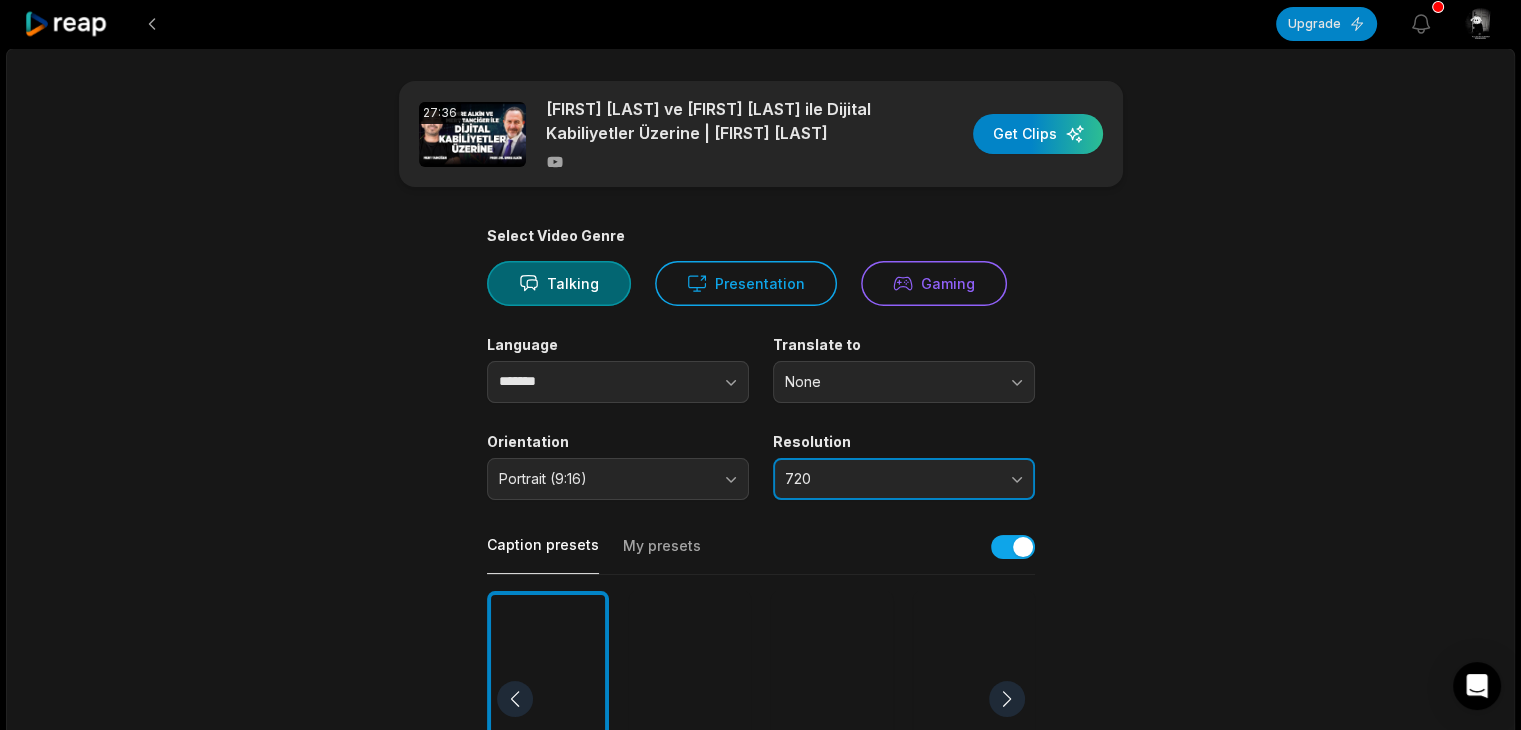 click on "720" at bounding box center (890, 479) 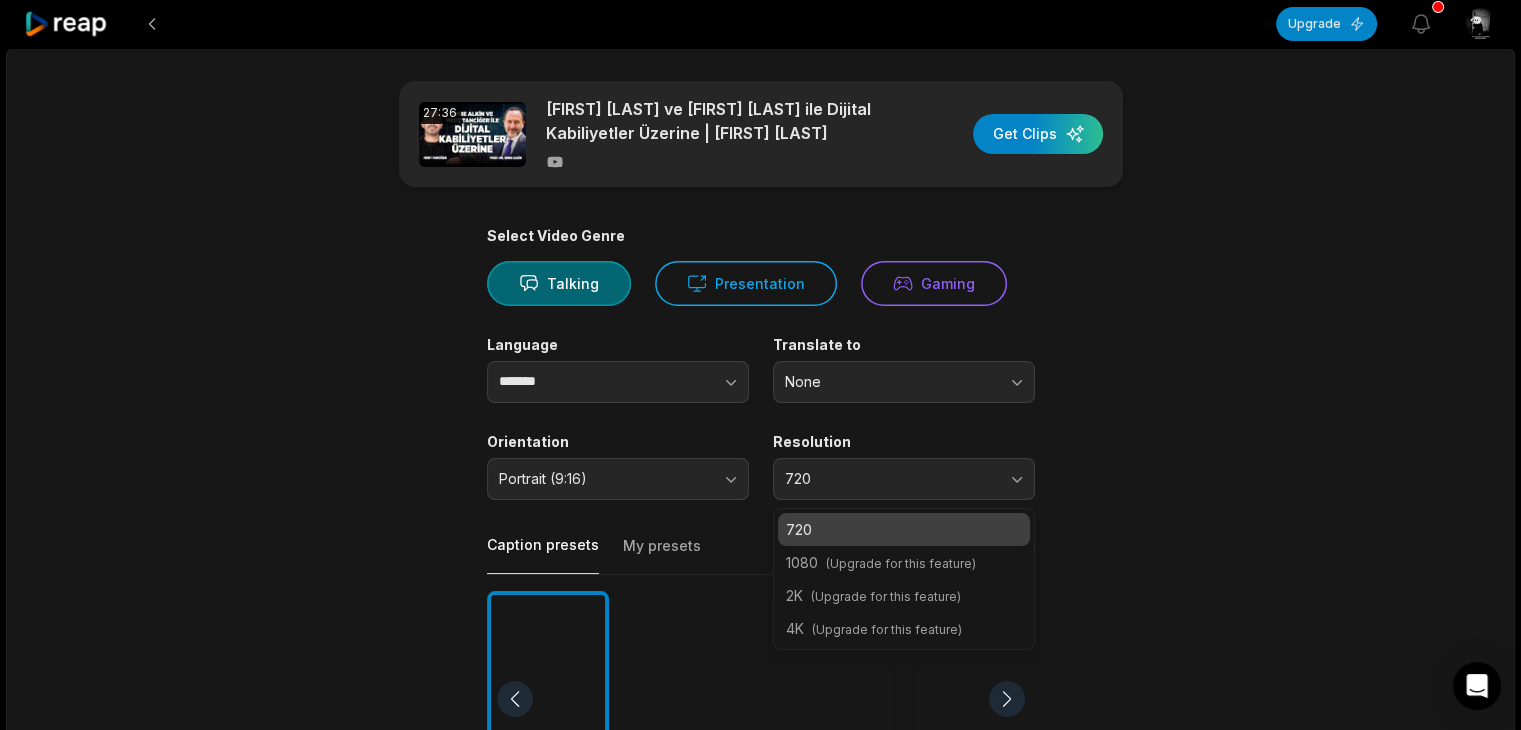 click on "(Upgrade for this feature)" at bounding box center (901, 563) 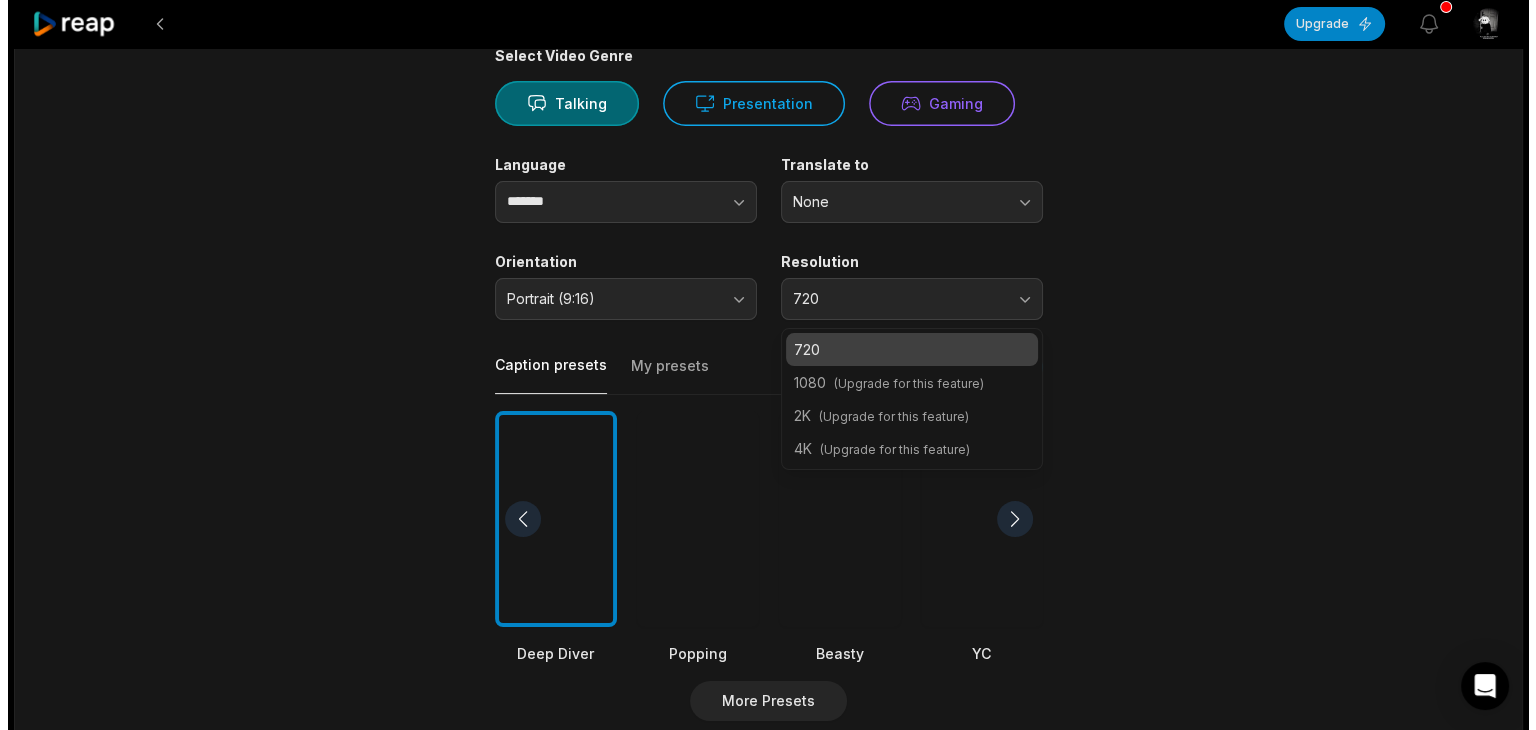 scroll, scrollTop: 182, scrollLeft: 0, axis: vertical 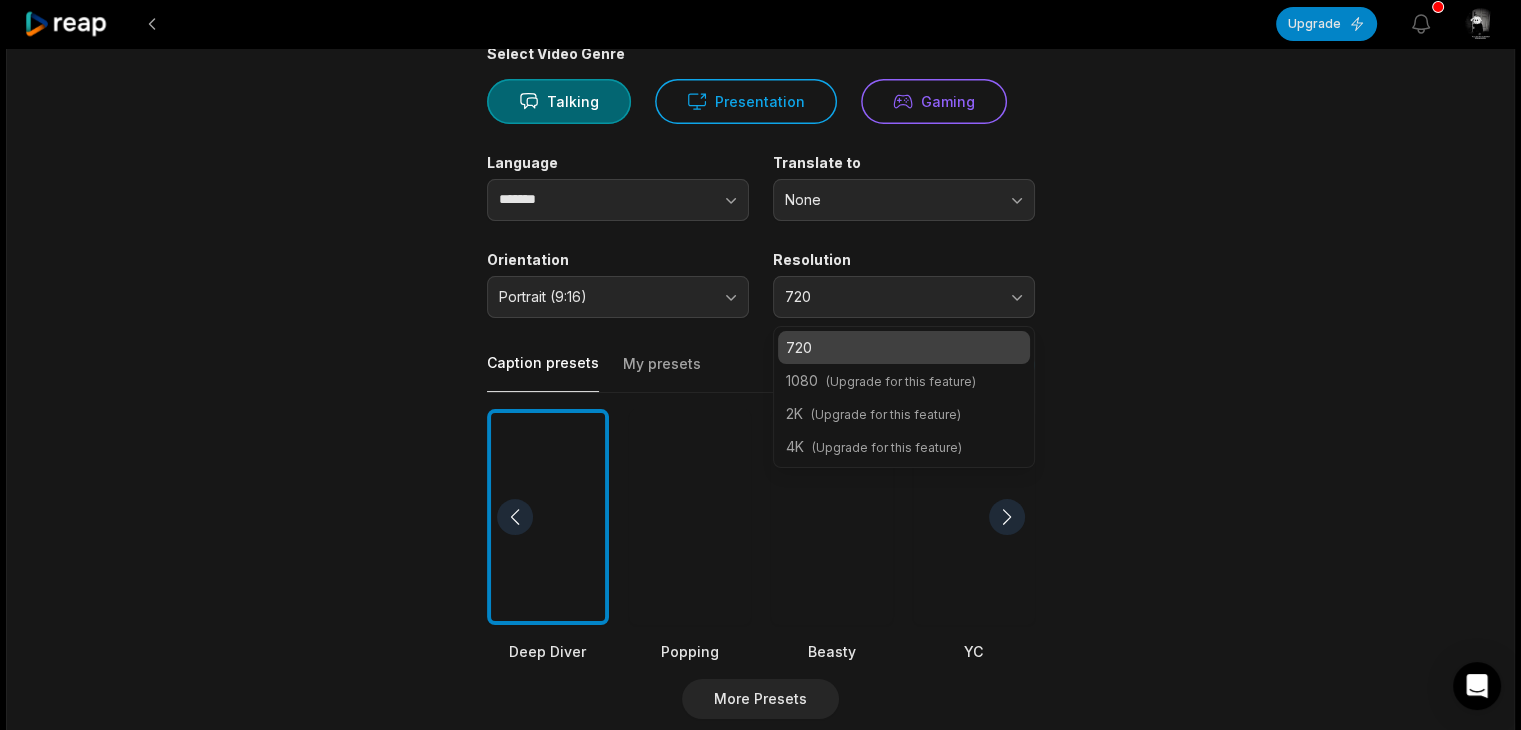 click on "1080  (Upgrade for this feature)" at bounding box center [904, 380] 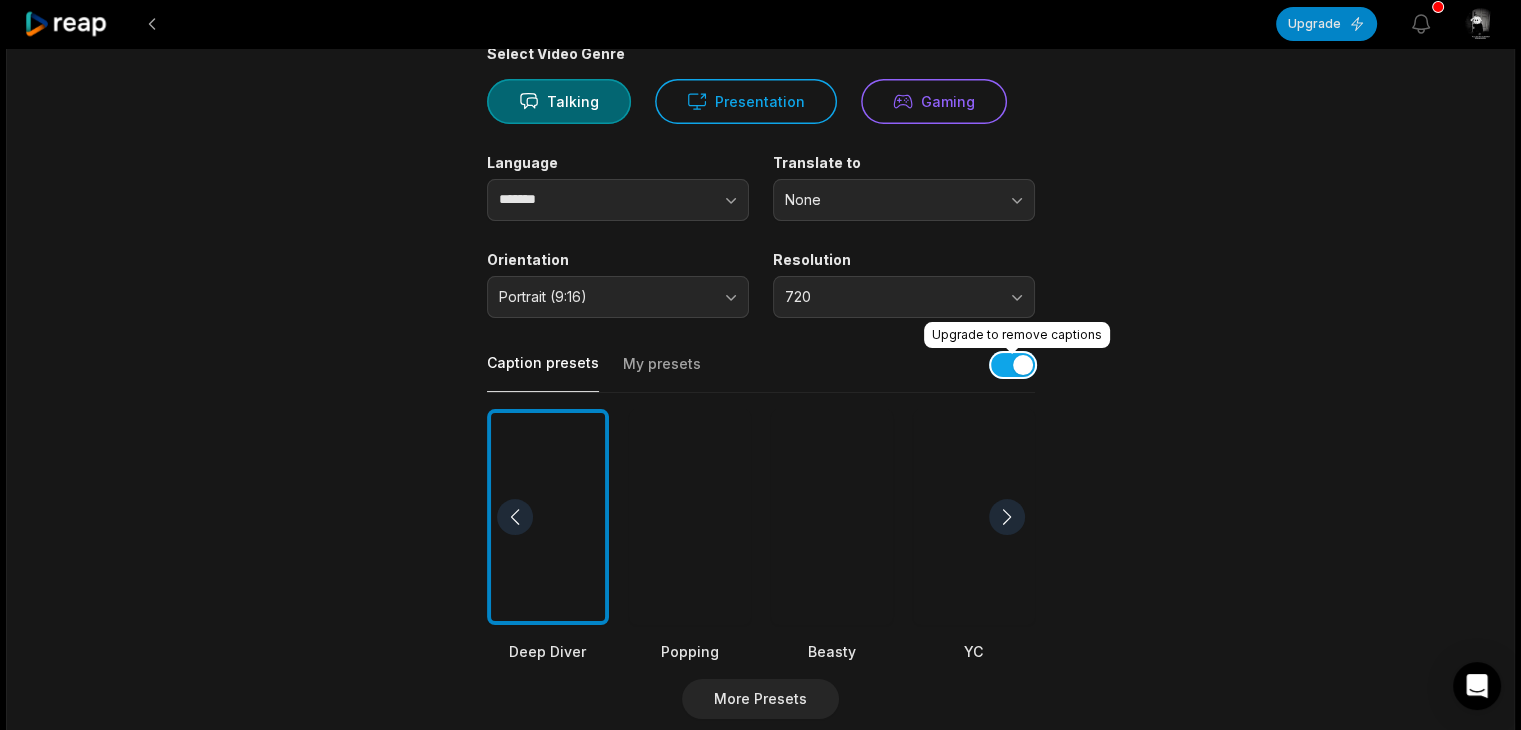 click at bounding box center (1013, 365) 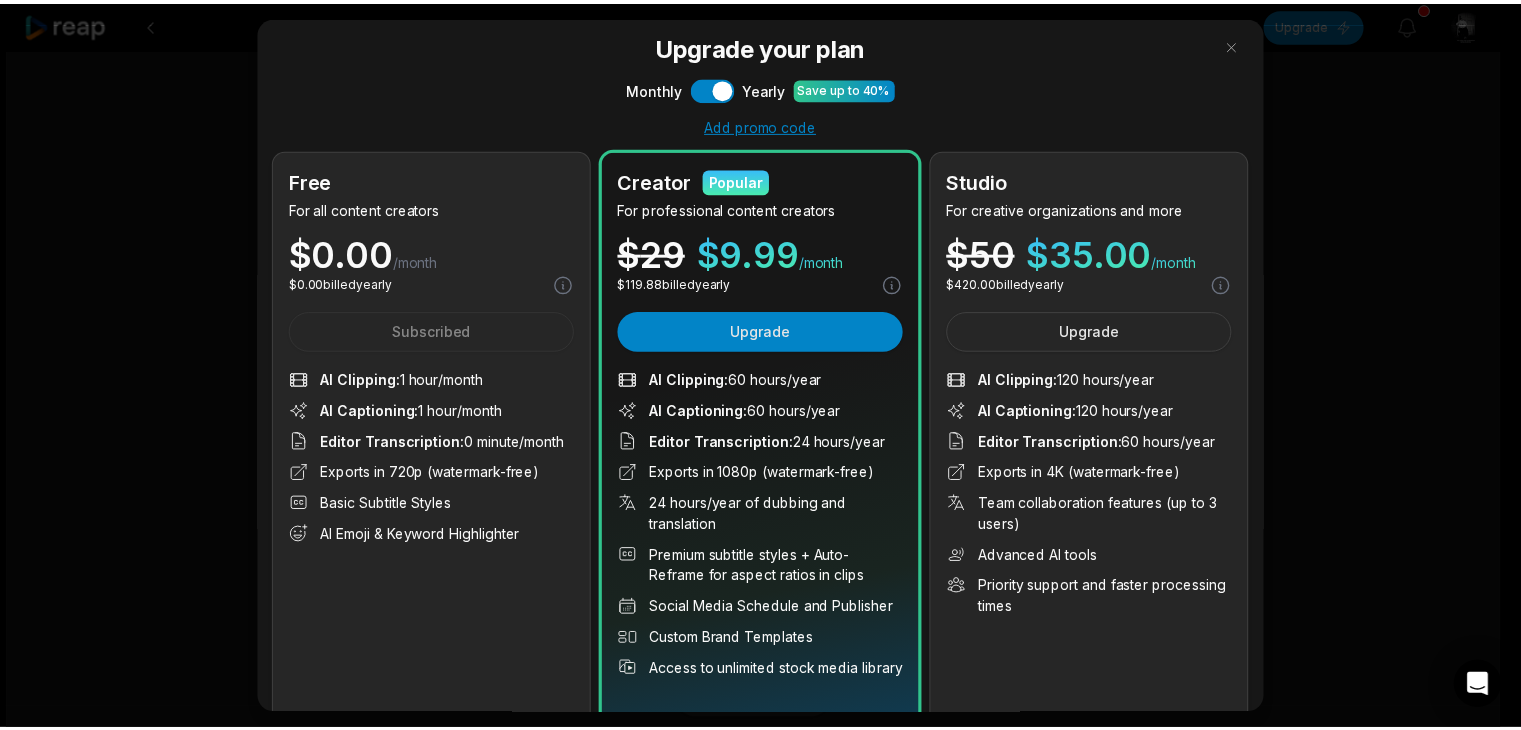 scroll, scrollTop: 36, scrollLeft: 0, axis: vertical 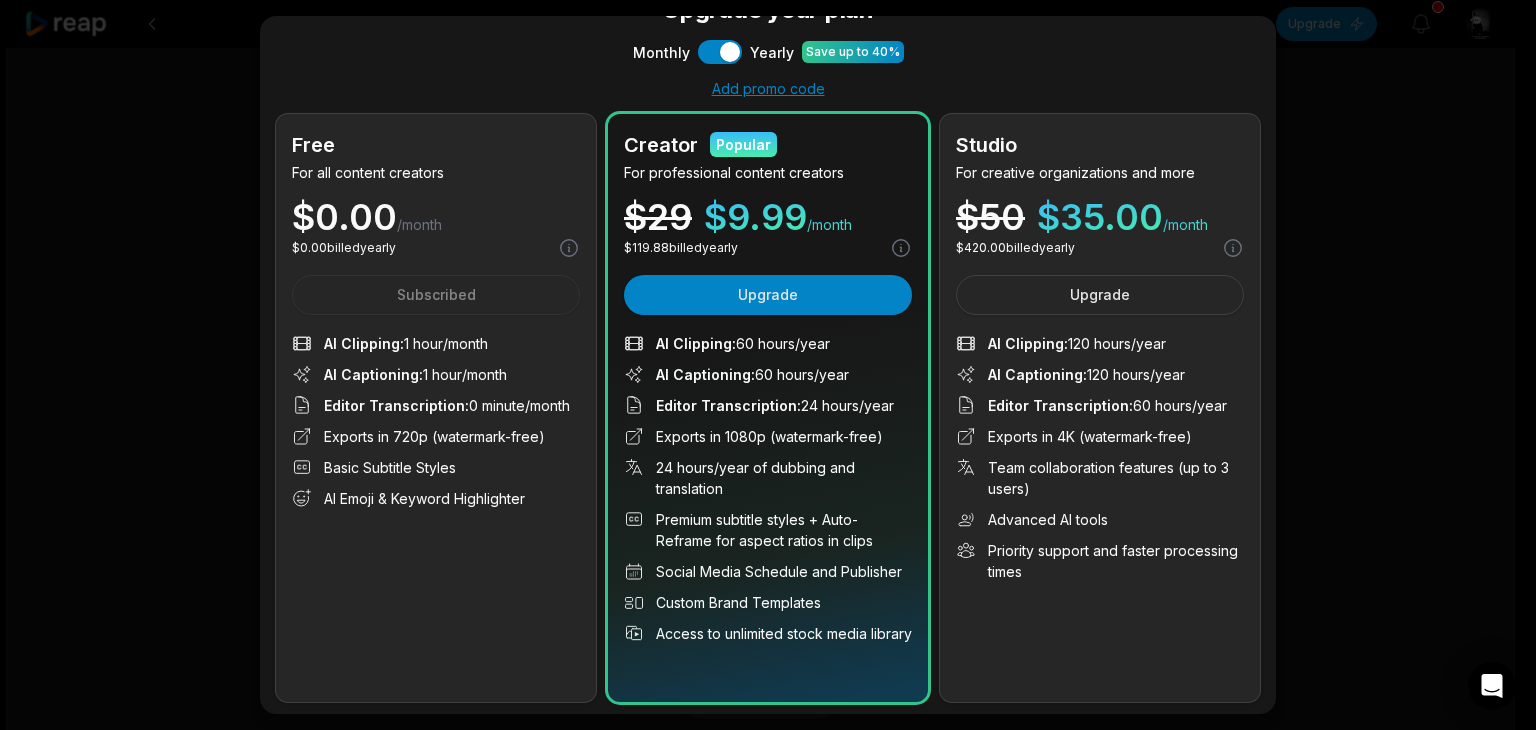 click at bounding box center [768, 365] 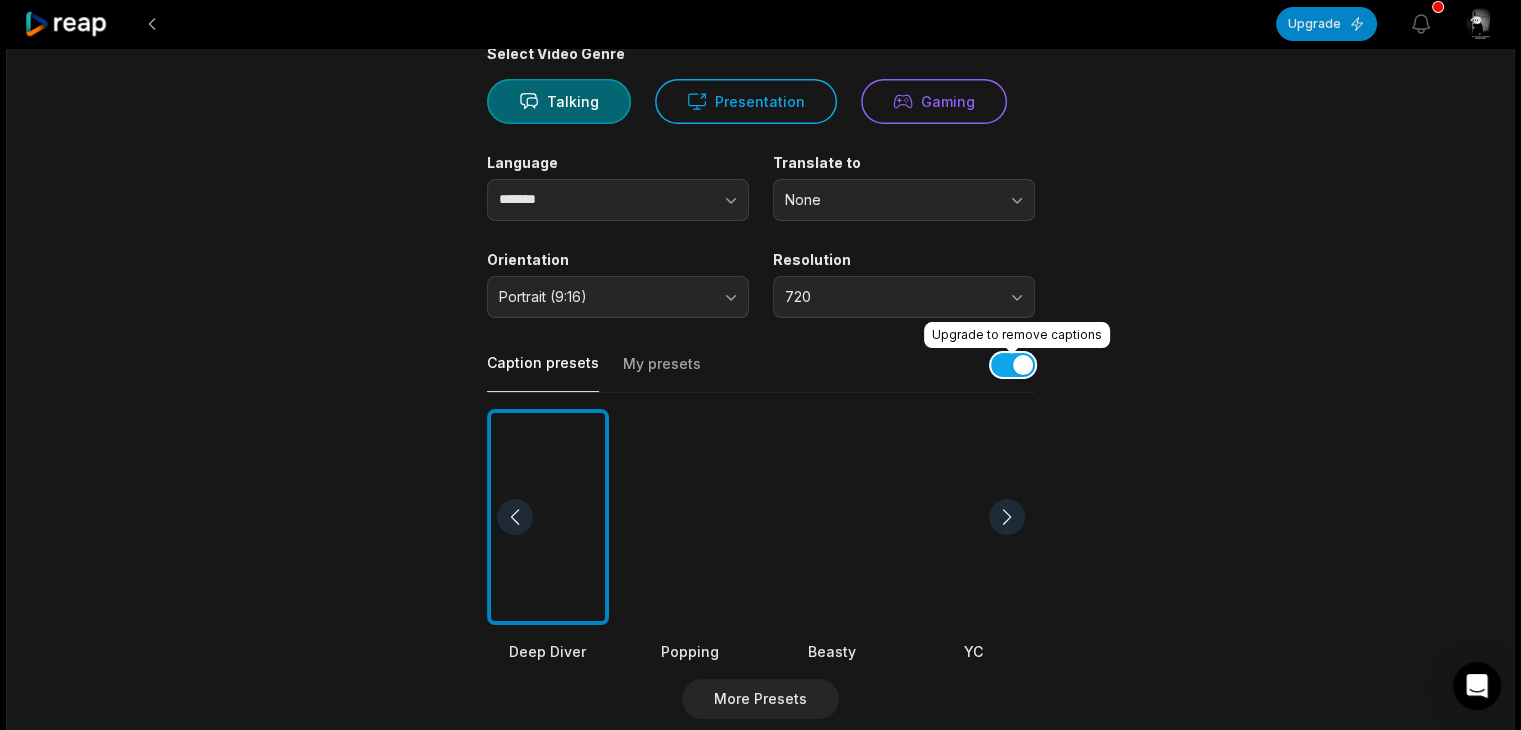 click at bounding box center [1013, 365] 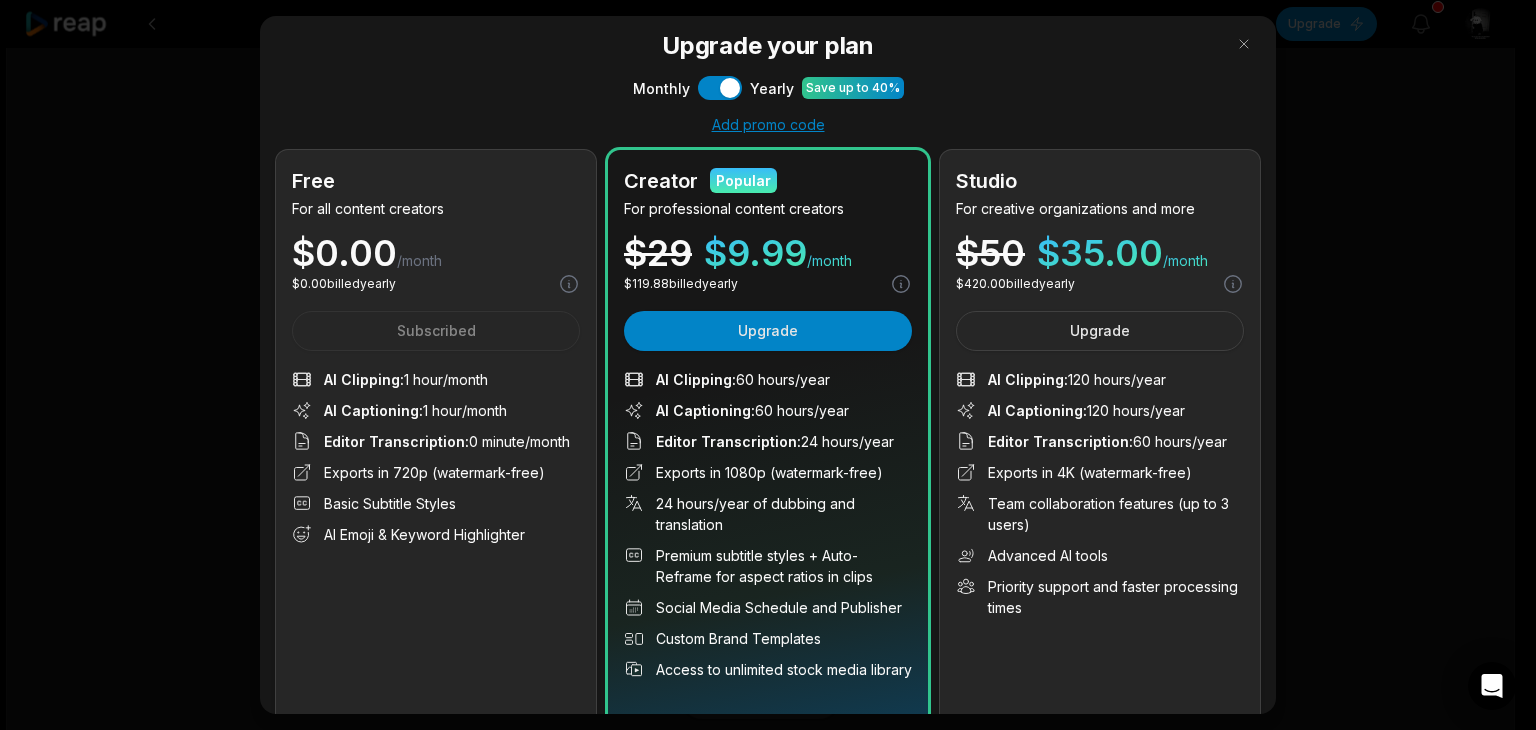 click at bounding box center (768, 365) 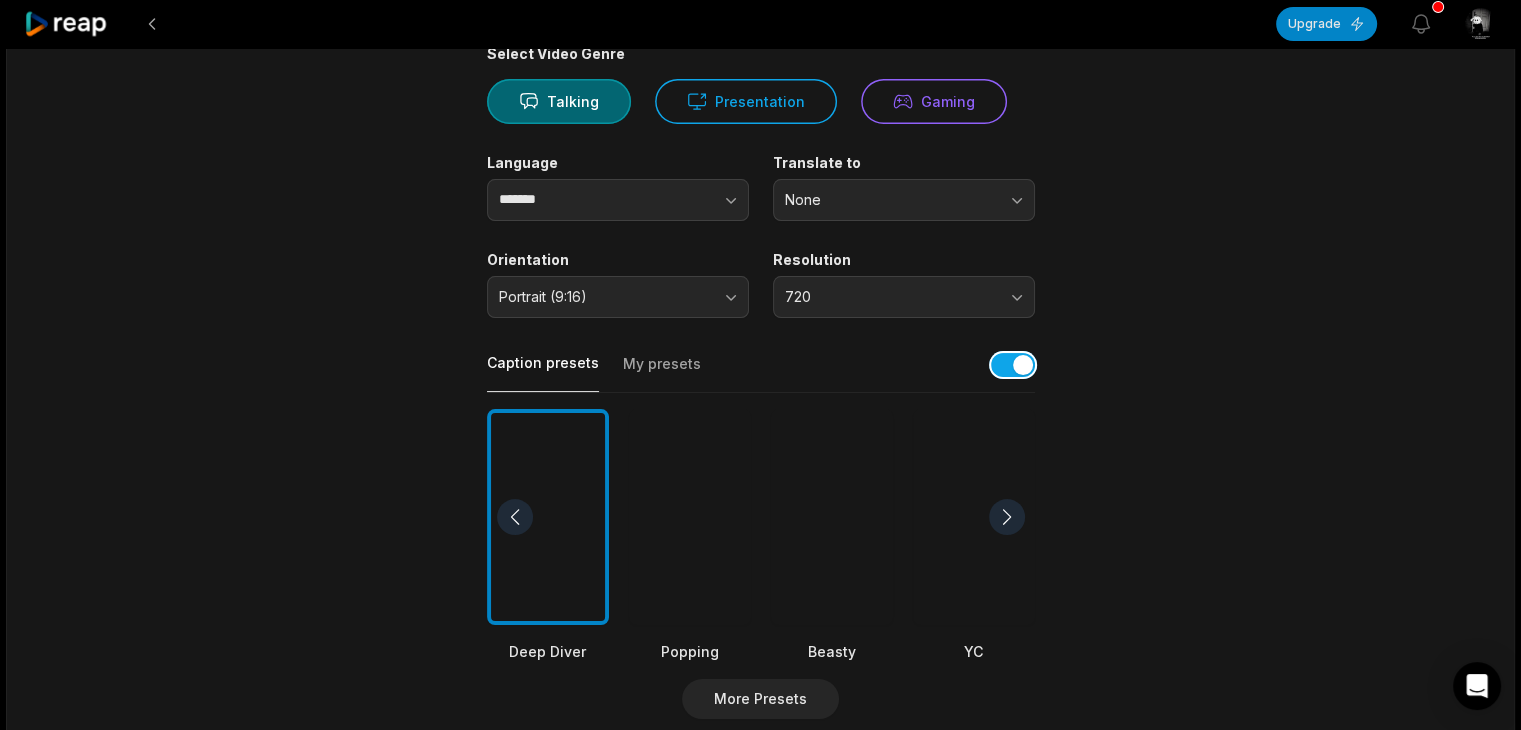 click at bounding box center [1013, 365] 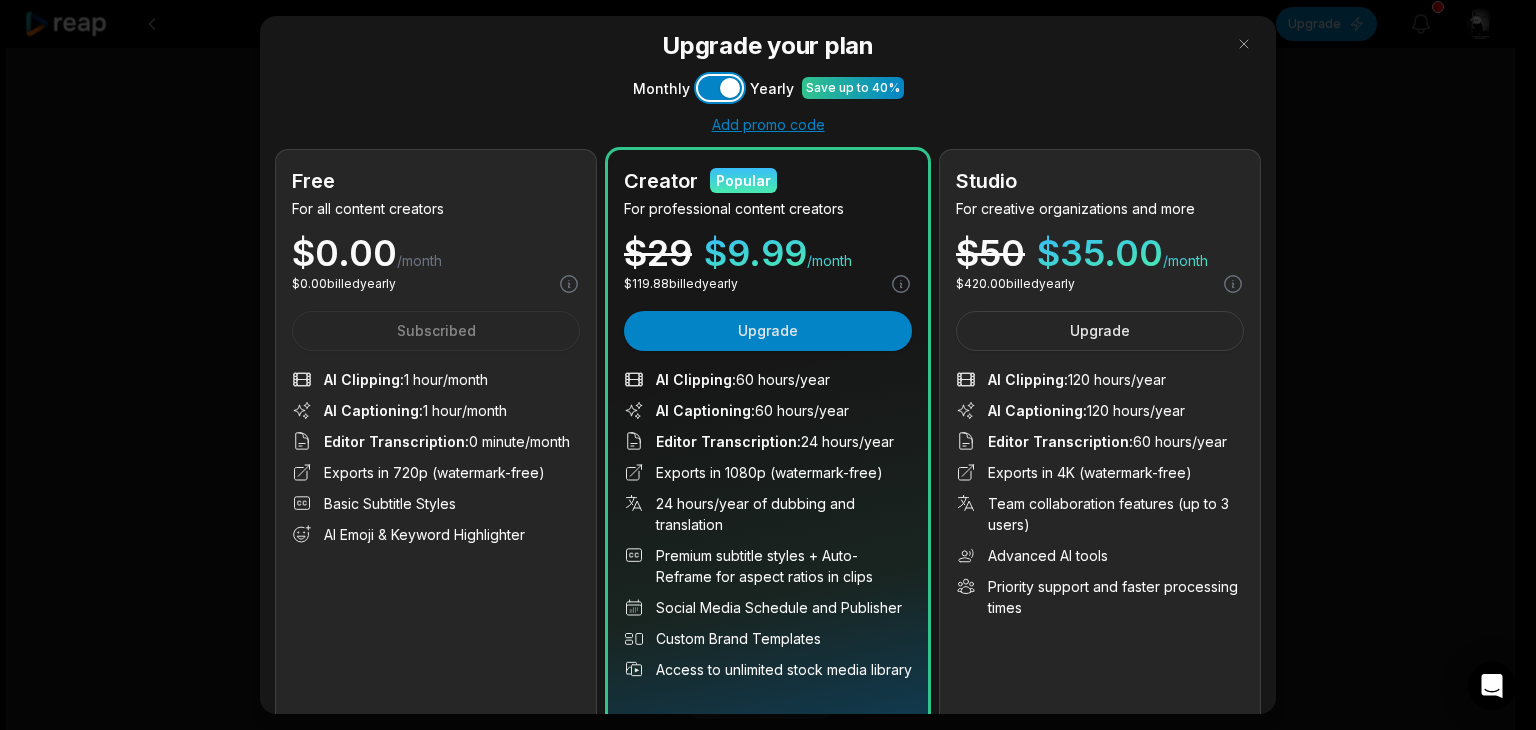 click on "Use setting" at bounding box center [720, 88] 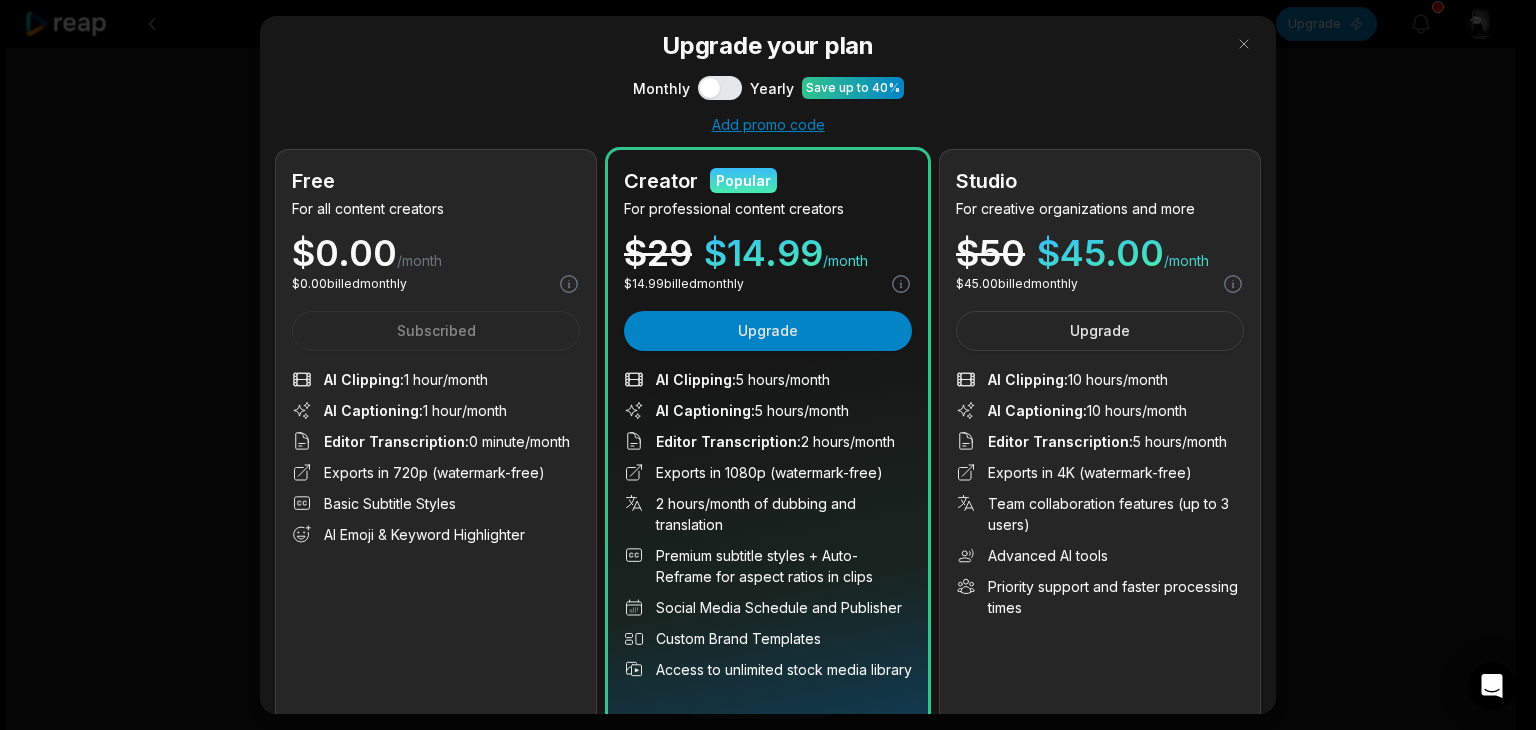 click at bounding box center (768, 365) 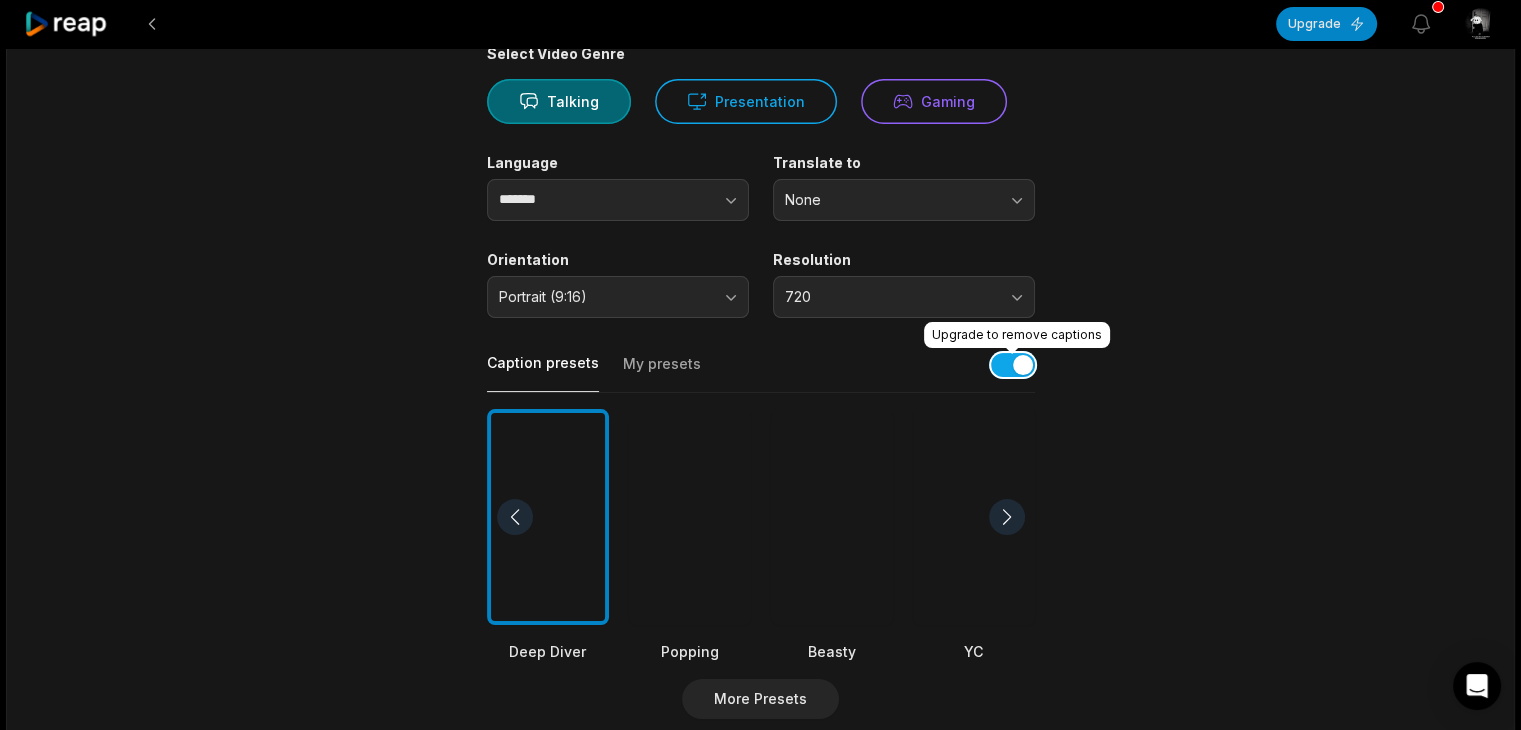 click at bounding box center [1013, 365] 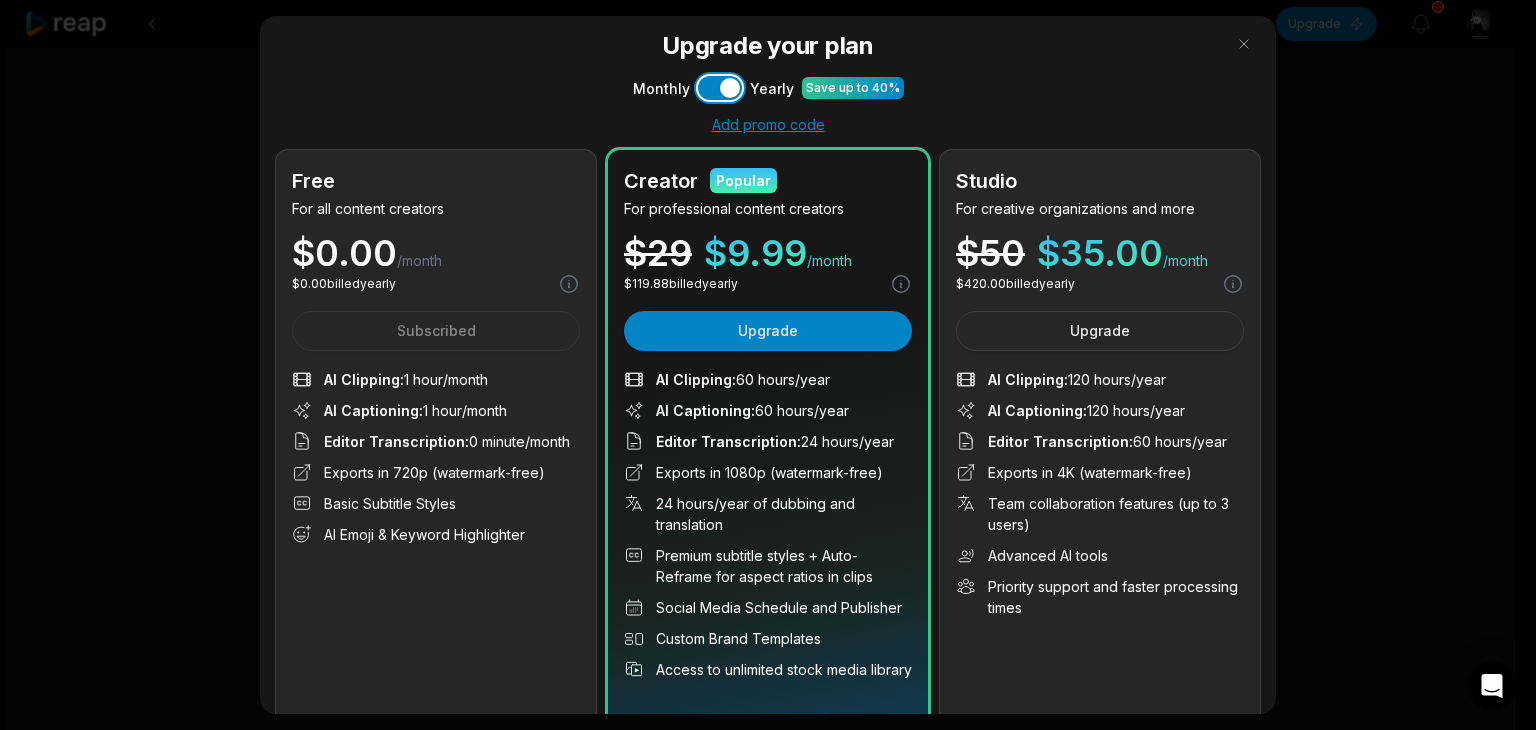 click on "Use setting" at bounding box center [720, 88] 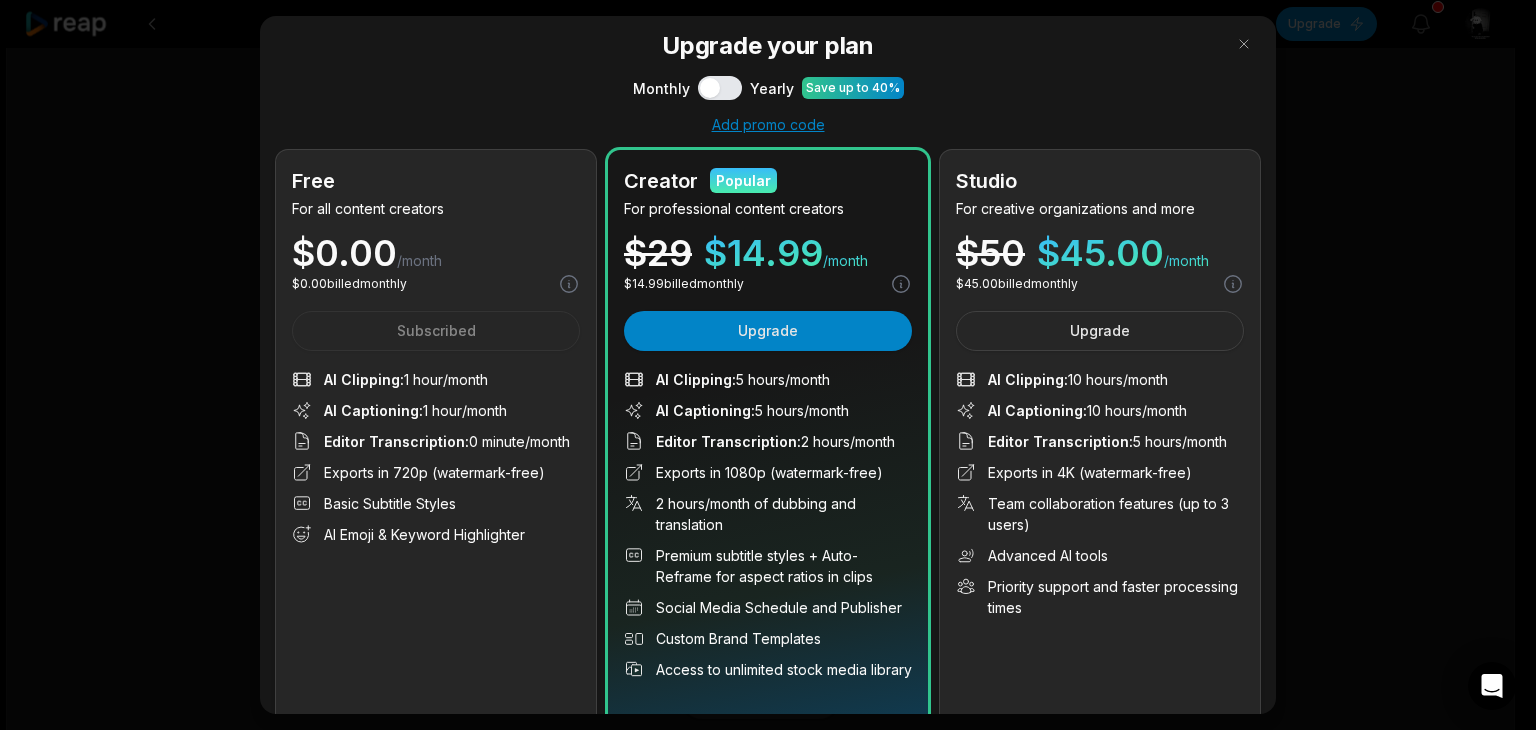click at bounding box center (768, 365) 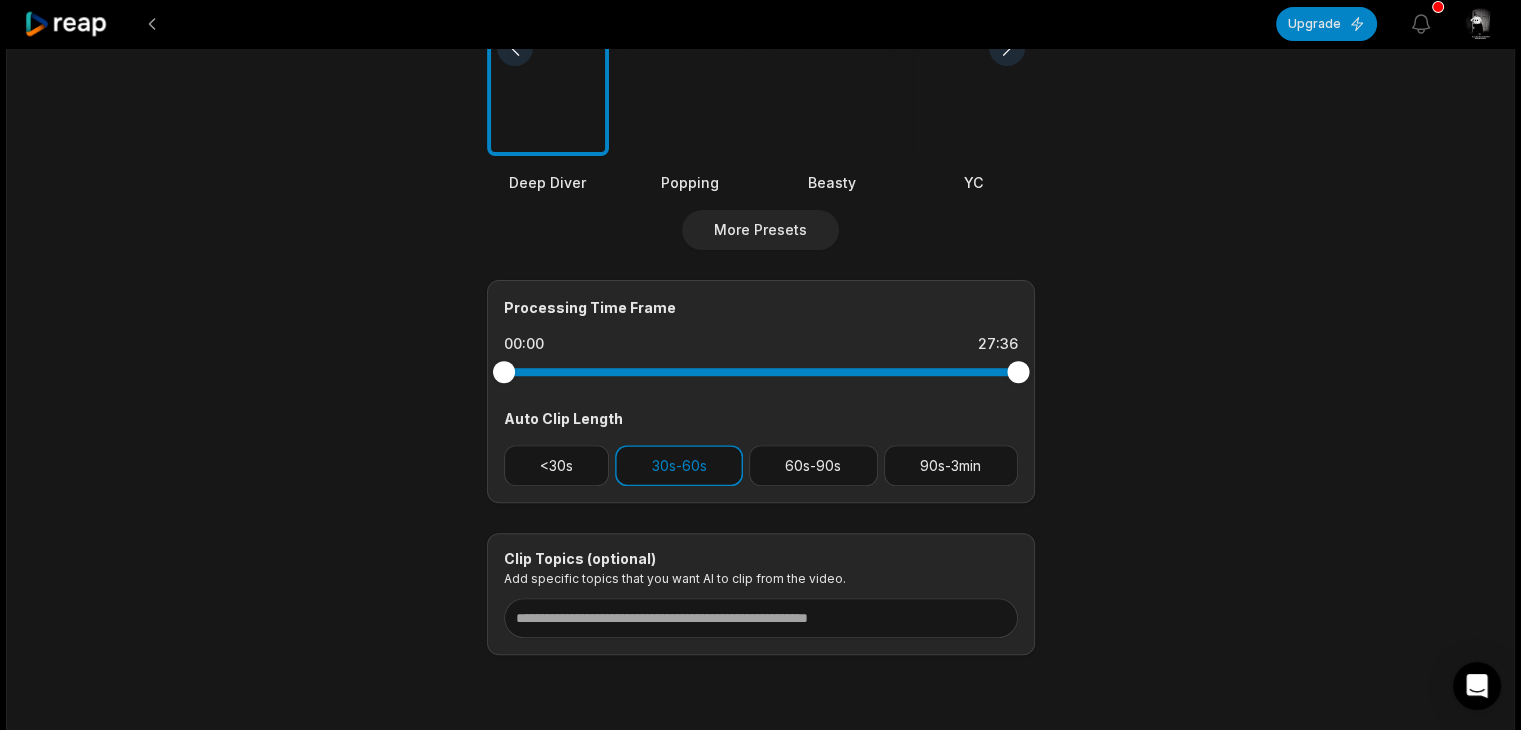 scroll, scrollTop: 654, scrollLeft: 0, axis: vertical 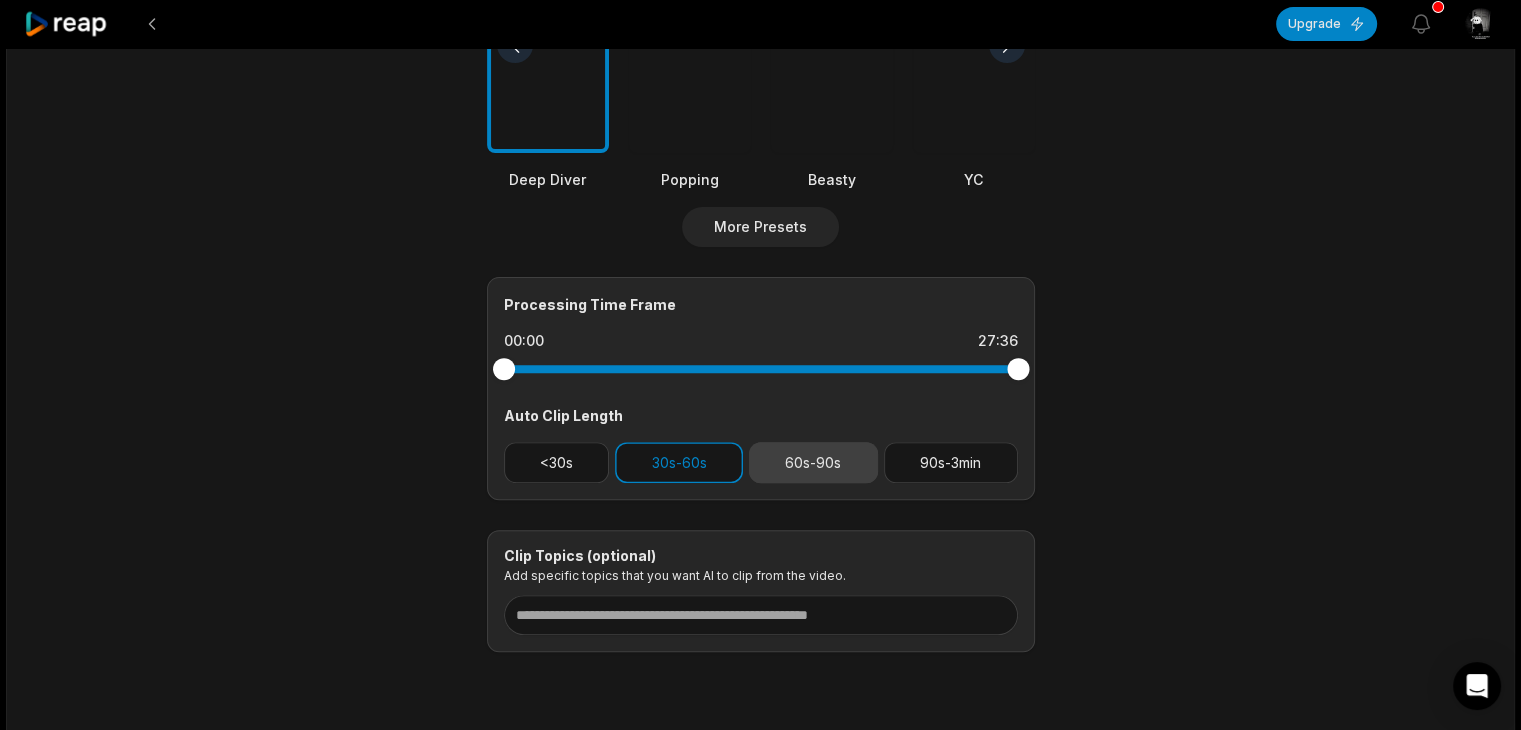 click on "60s-90s" at bounding box center (813, 462) 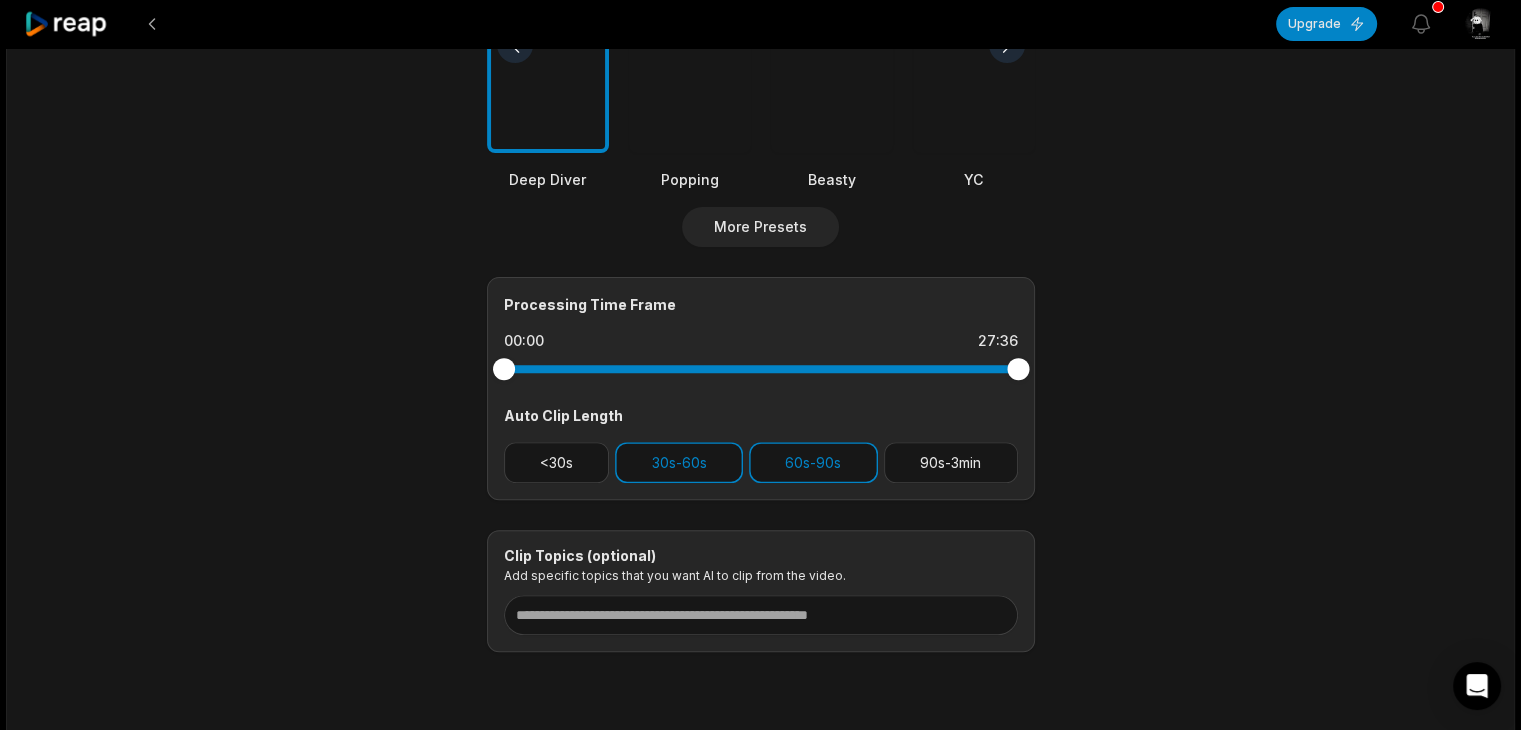 scroll, scrollTop: 719, scrollLeft: 0, axis: vertical 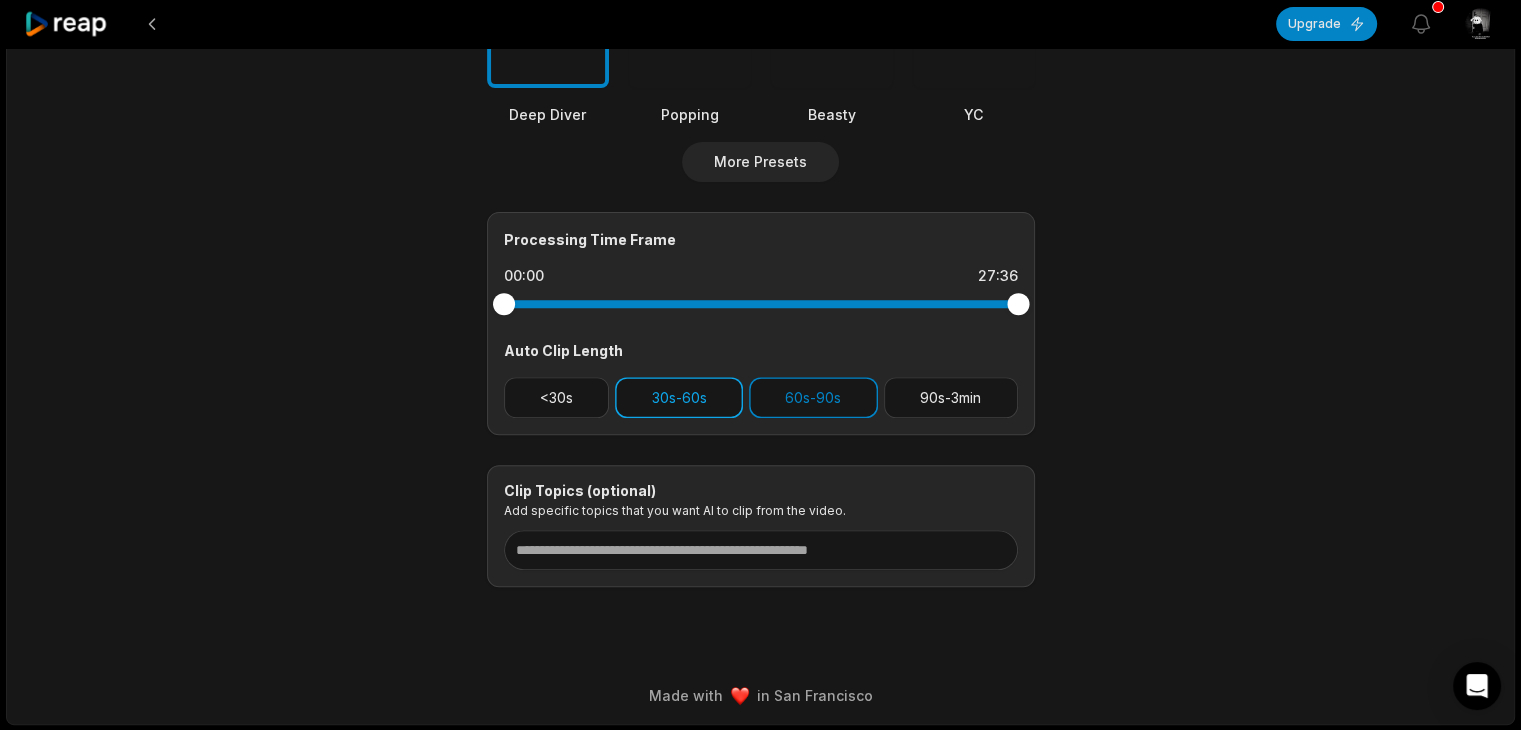 click on "30s-60s" at bounding box center (679, 397) 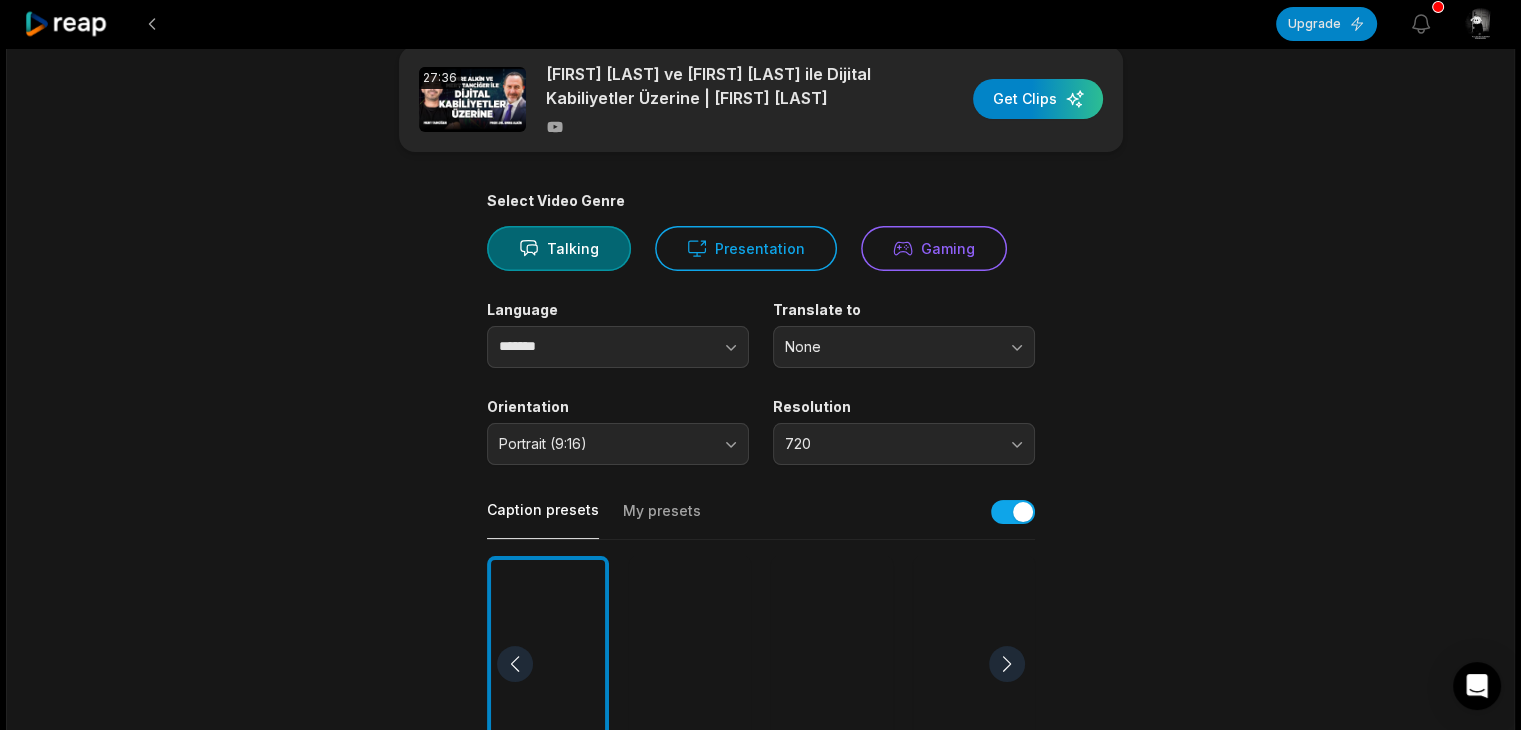 scroll, scrollTop: 0, scrollLeft: 0, axis: both 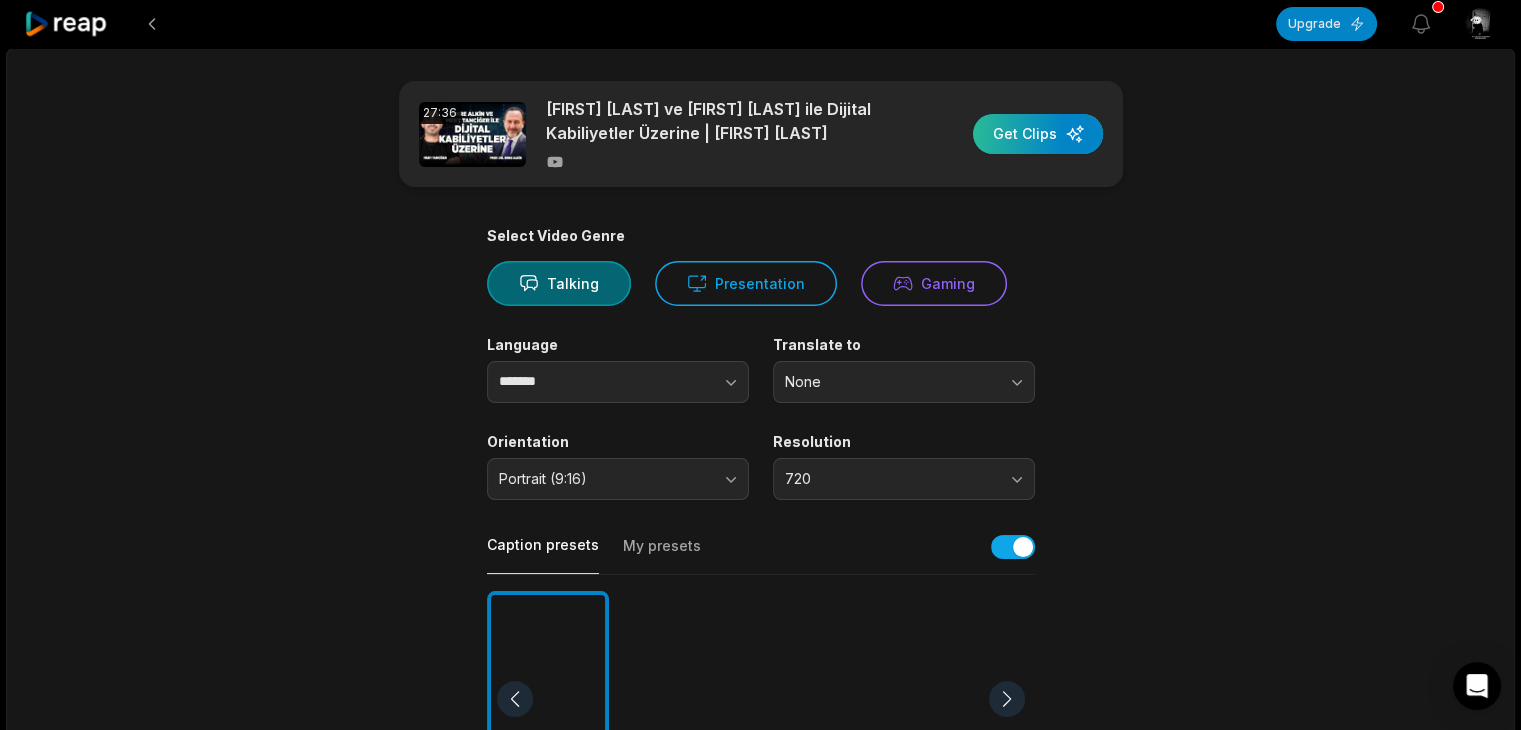 click at bounding box center (1038, 134) 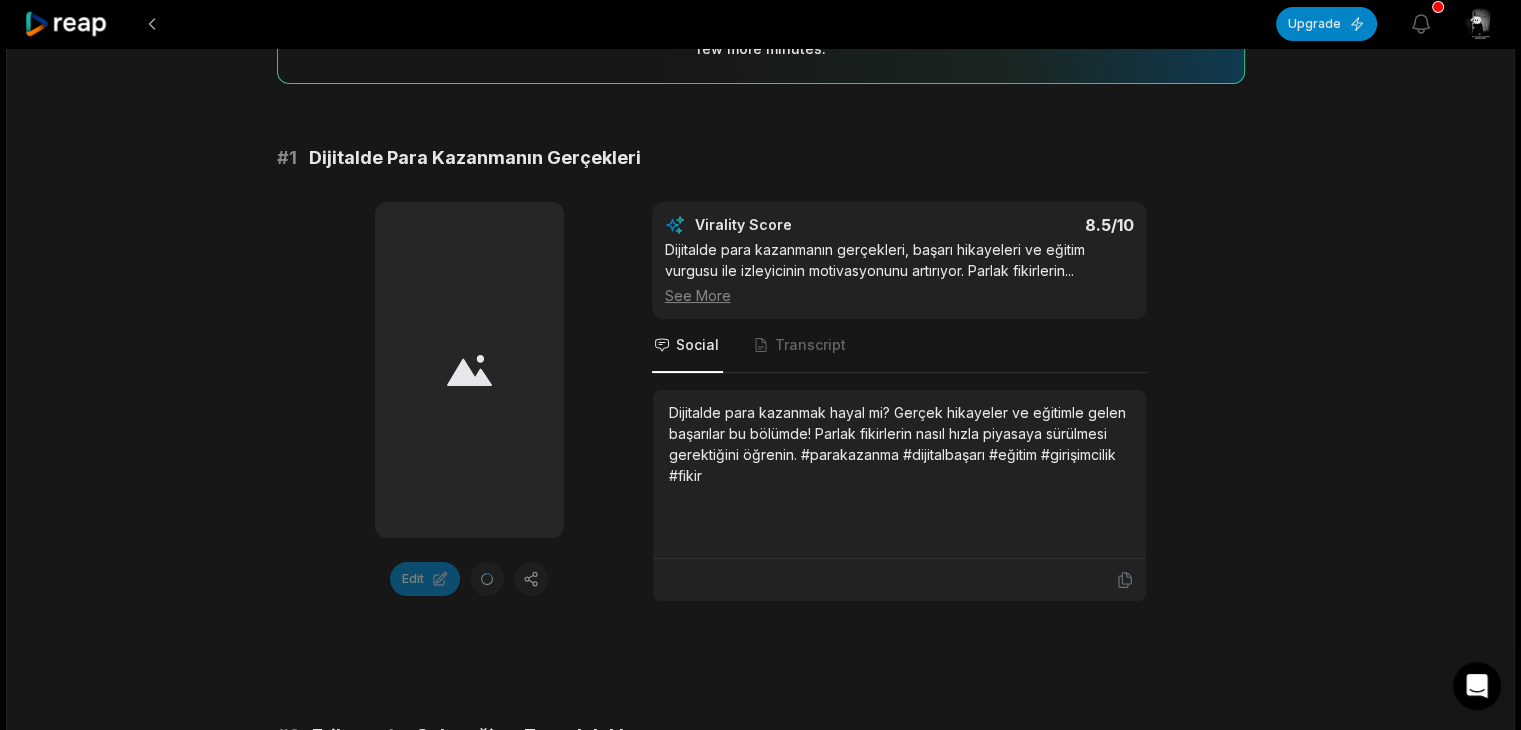 scroll, scrollTop: 264, scrollLeft: 0, axis: vertical 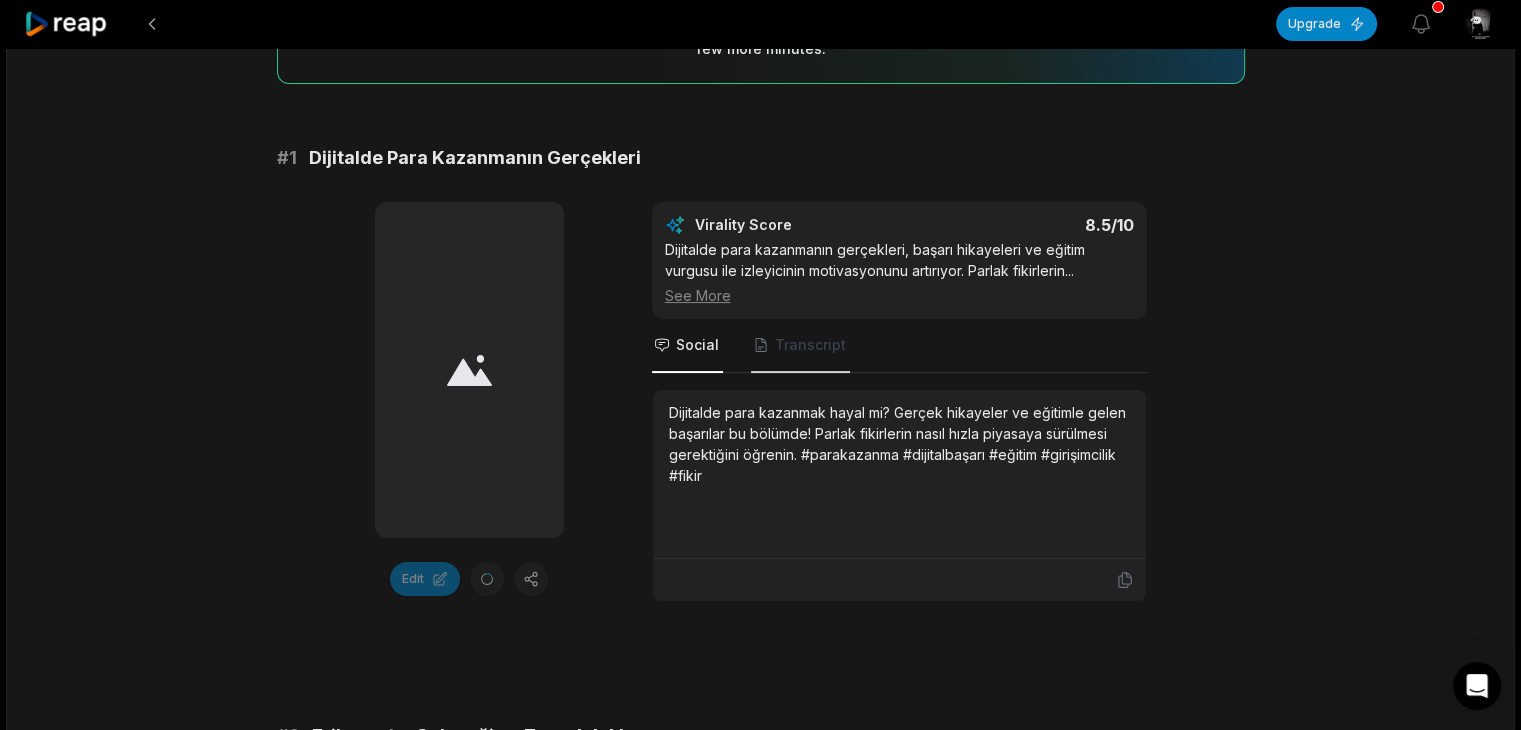 click on "Transcript" at bounding box center [800, 346] 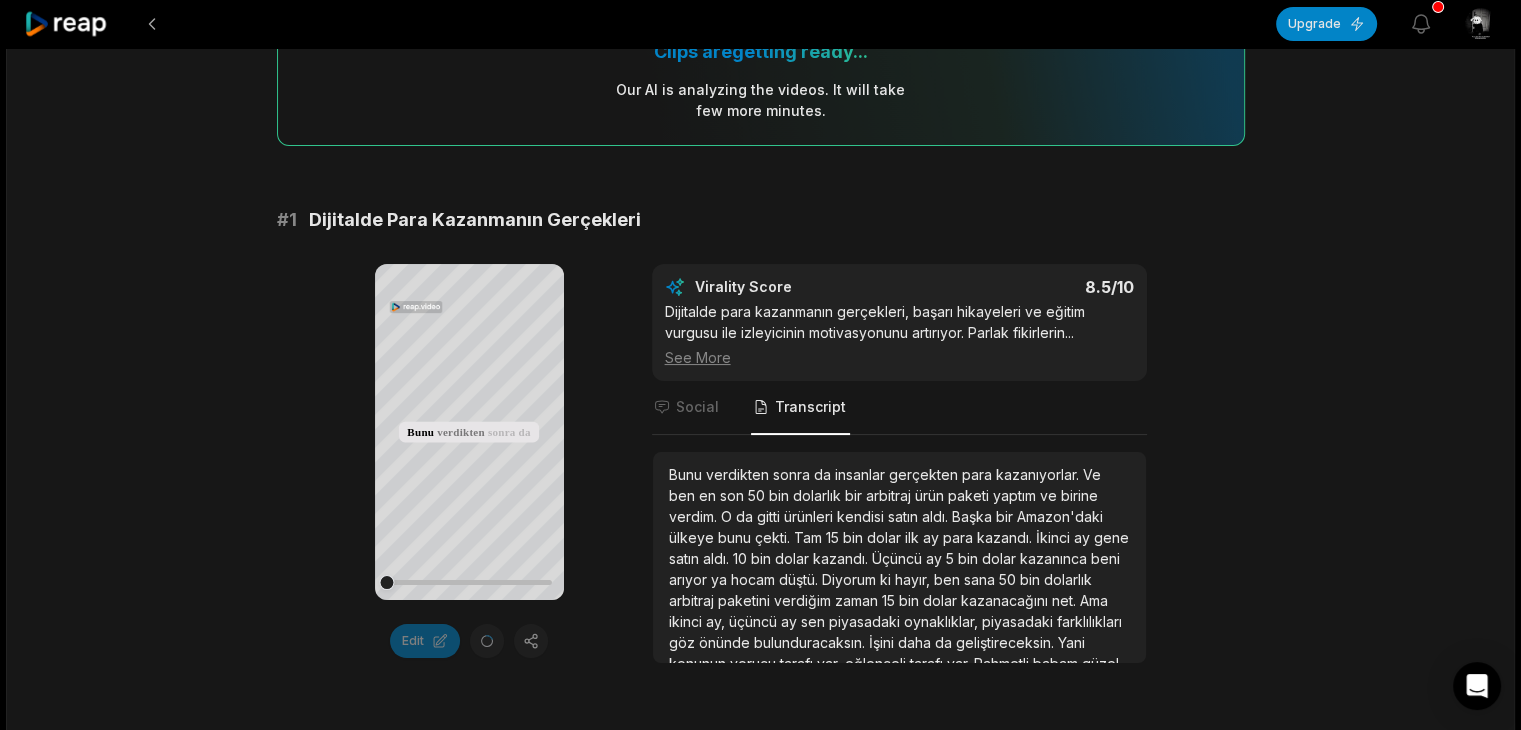 scroll, scrollTop: 202, scrollLeft: 0, axis: vertical 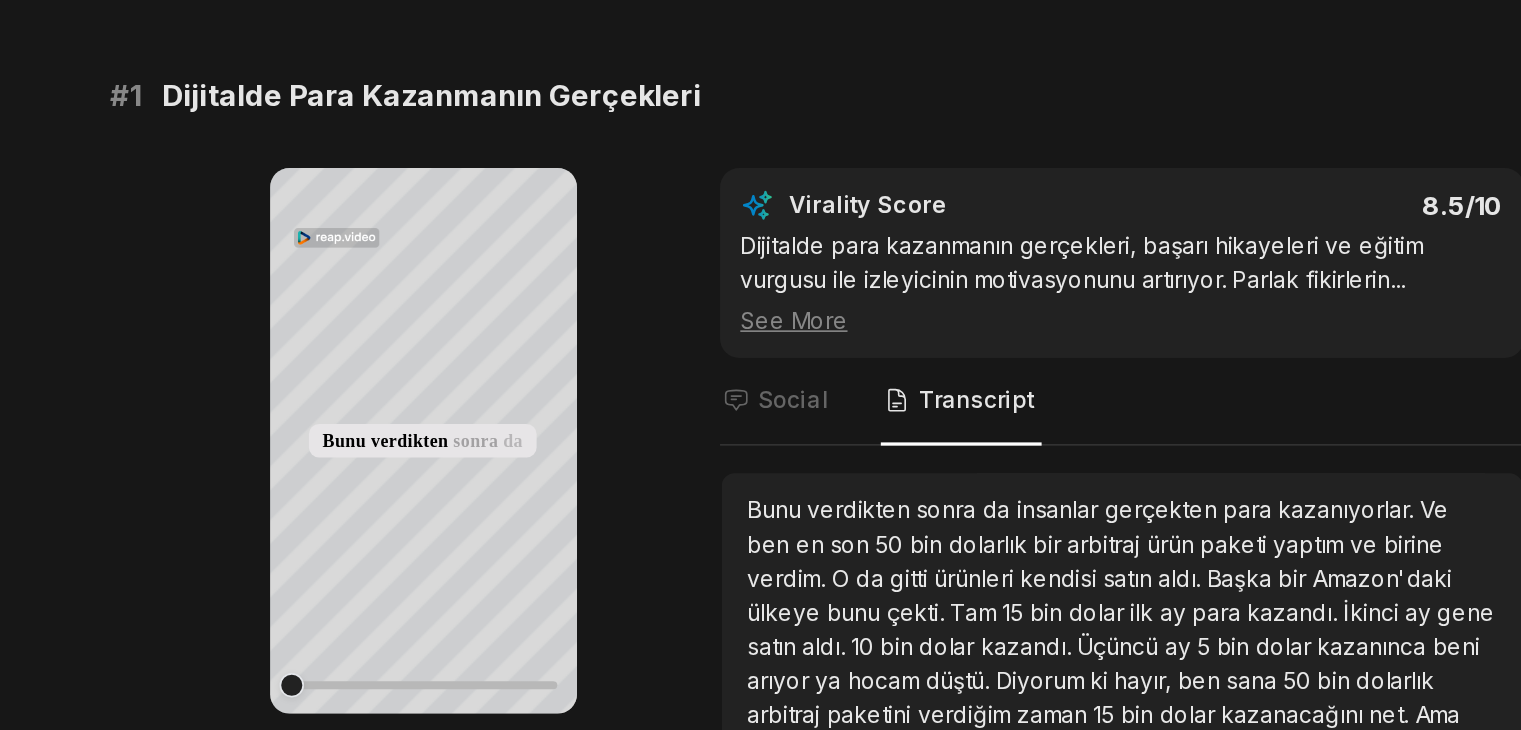 click on "Bunu verdikten sonra da insanlar gerçekten para kazanıyorlar. Ve ben en son 50 bin dolarlık bir arbitraj ürün paketi yaptım ve birine verdim. O da gitti ürünleri kendisi satın aldı. Başka bir Amazon'daki ülkeye bunu çekti. Tam 15 bin dolar ilk ay para kazandı. İkinci ay gene satın aldı. 10 bin dolar kazandı. Üçüncü ay 5 bin dolar kazanınca beni arıyor ya hocam düştü. Diyorum ki hayır, ben sana 50 bin dolarlık arbitraj paketini verdiğim zaman 15 bin dolar kazanacağını net. Ama ikinci ay, üçüncü ay sen piyasadaki oynaklıklar, piyasadaki farklılıkları göz önünde bulunduracaksın. İşini daha" at bounding box center [899, 557] 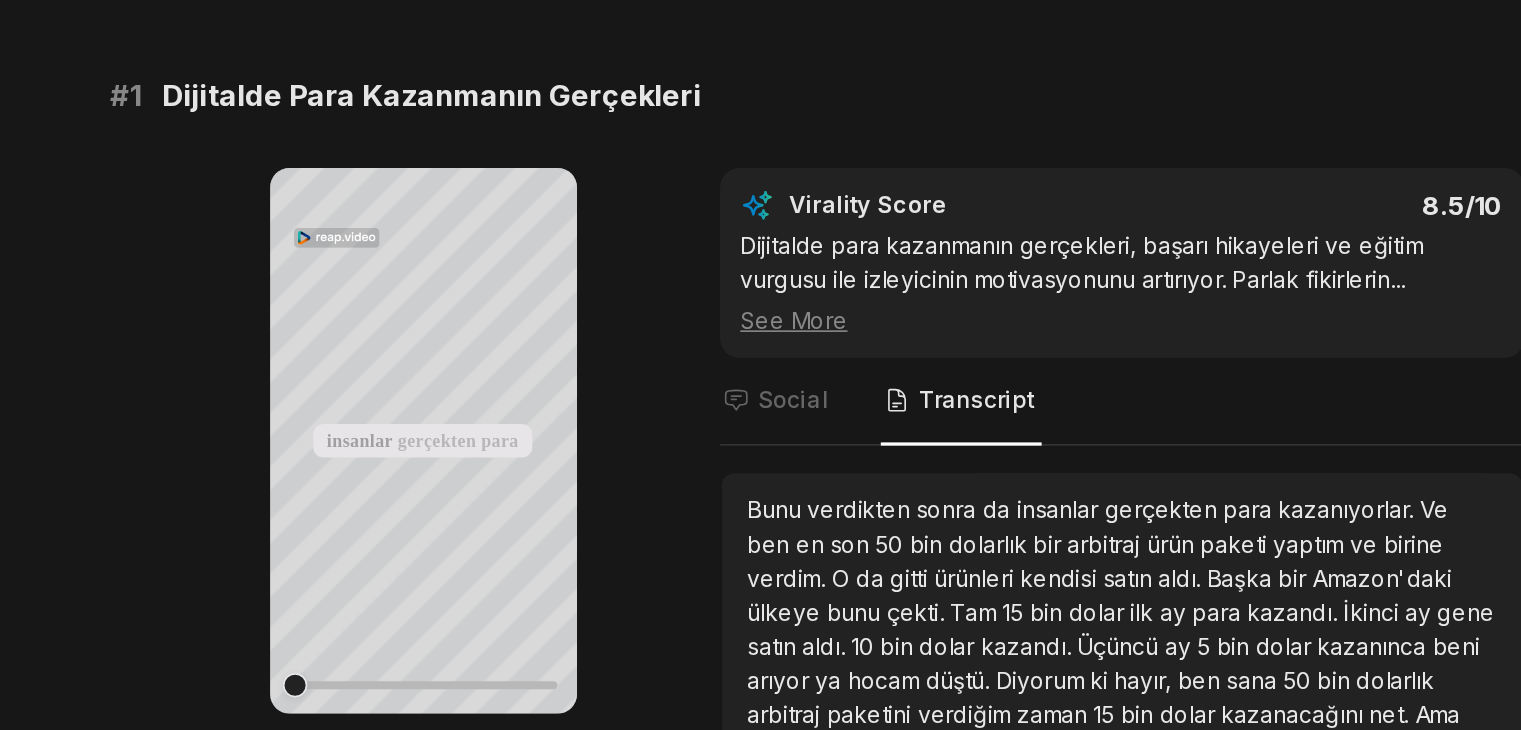 scroll, scrollTop: 202, scrollLeft: 0, axis: vertical 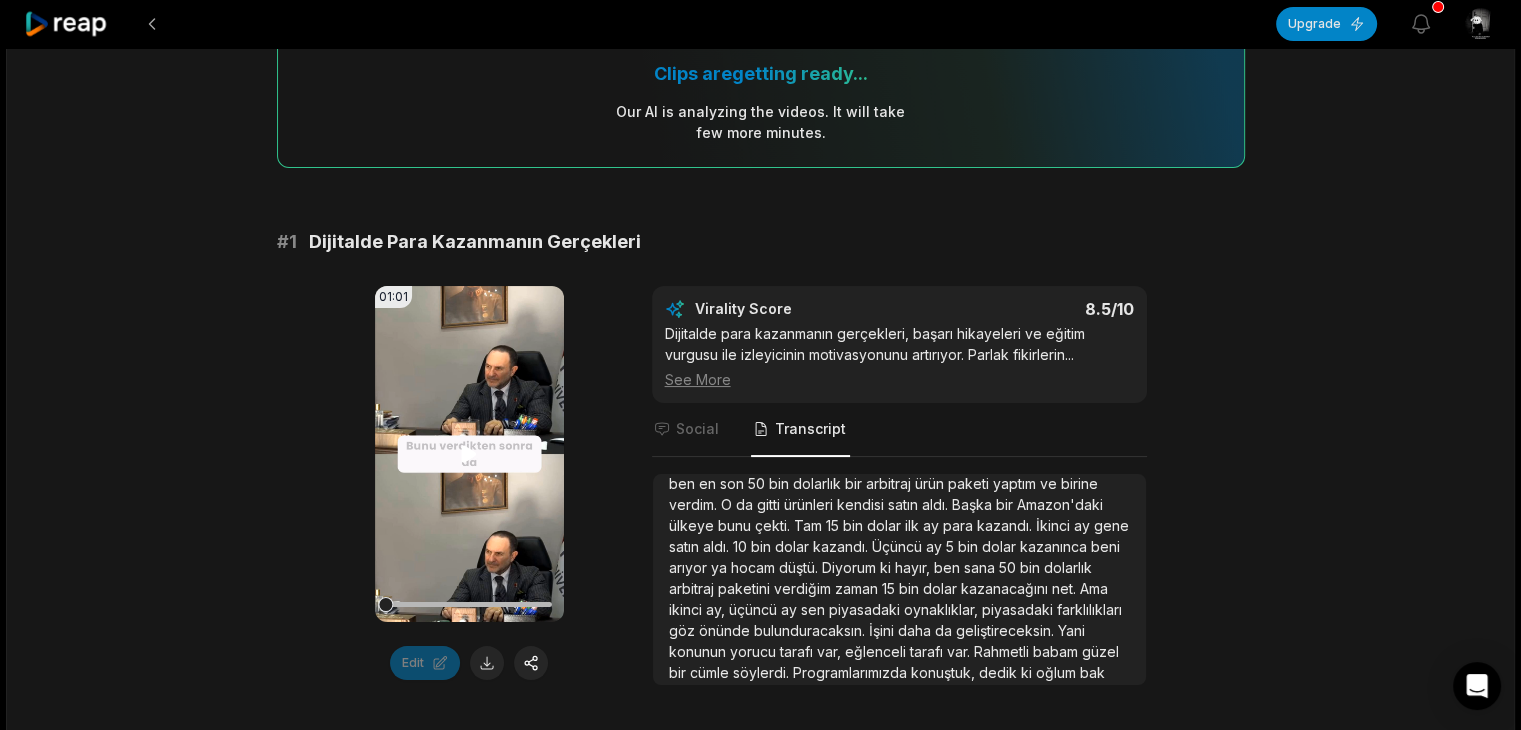 click on "Your browser does not support mp4 format." at bounding box center [469, 454] 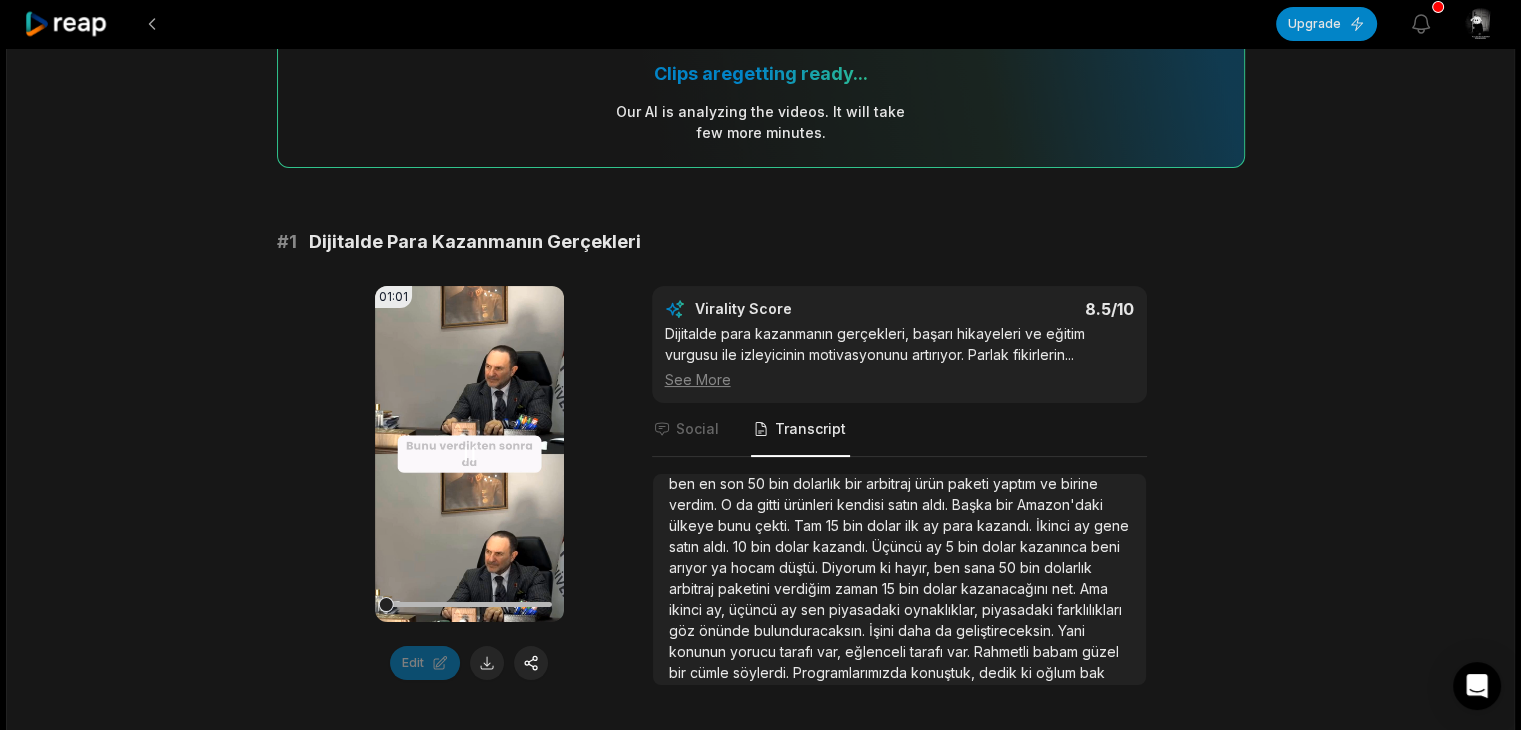 scroll, scrollTop: 180, scrollLeft: 0, axis: vertical 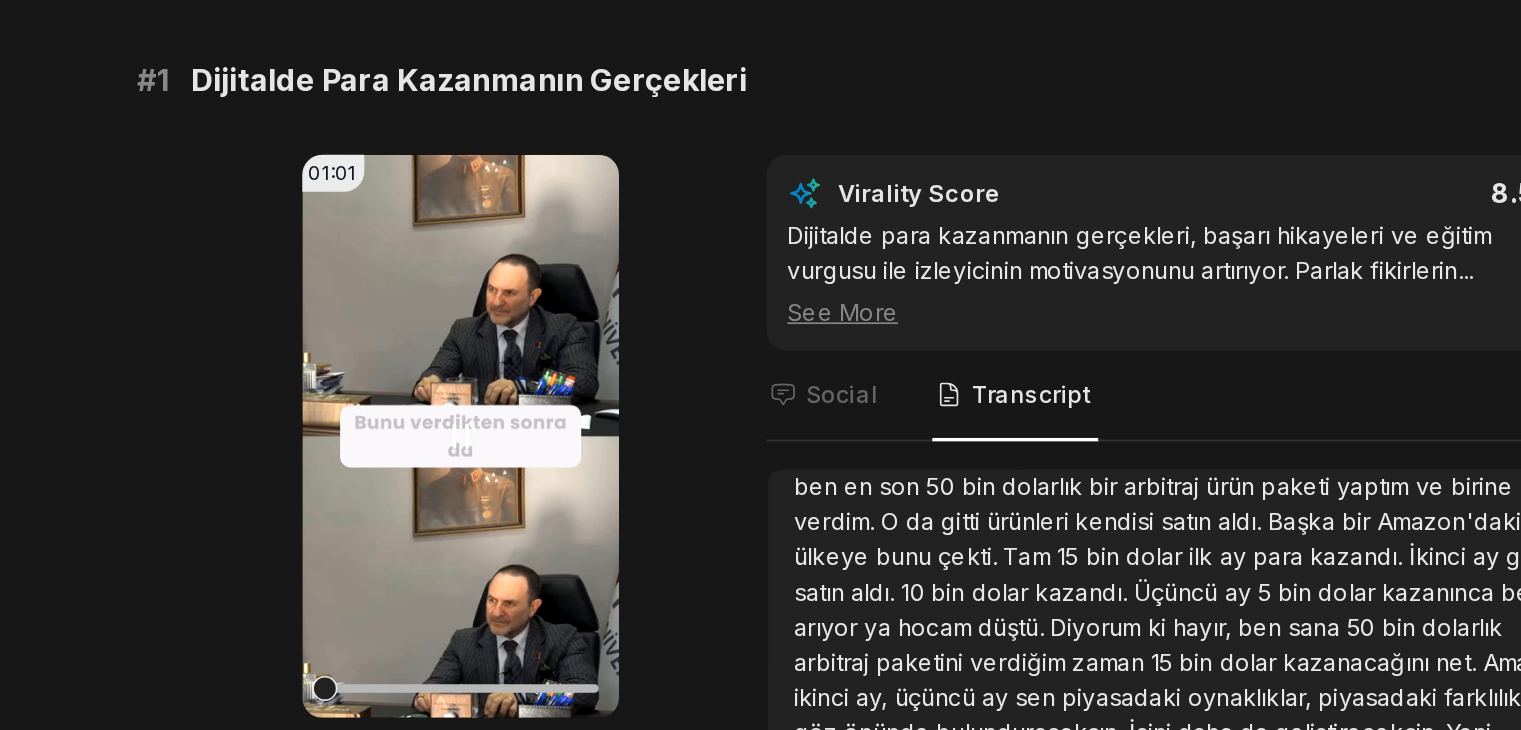 click on "Your browser does not support mp4 format." at bounding box center [469, 454] 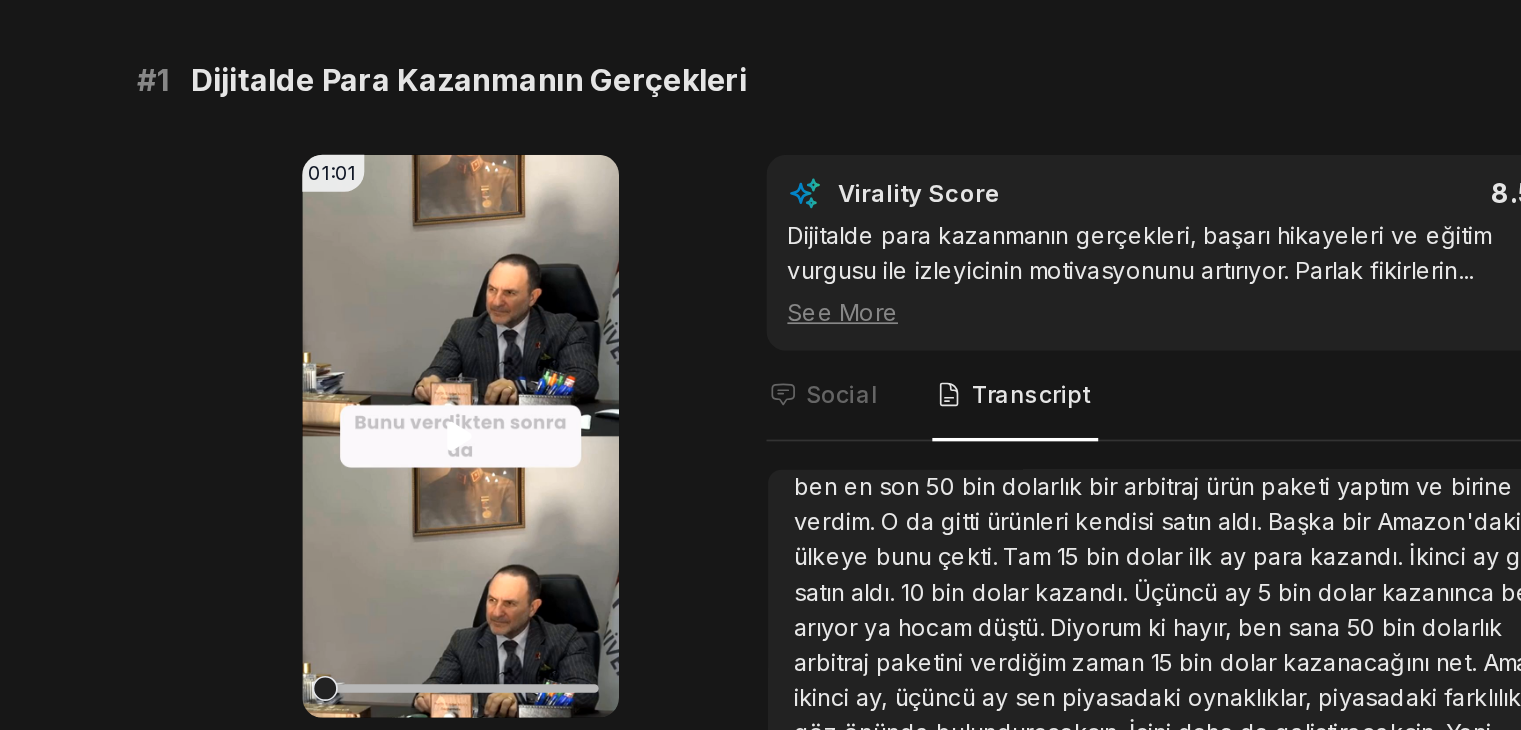 click on "Your browser does not support mp4 format." at bounding box center [469, 454] 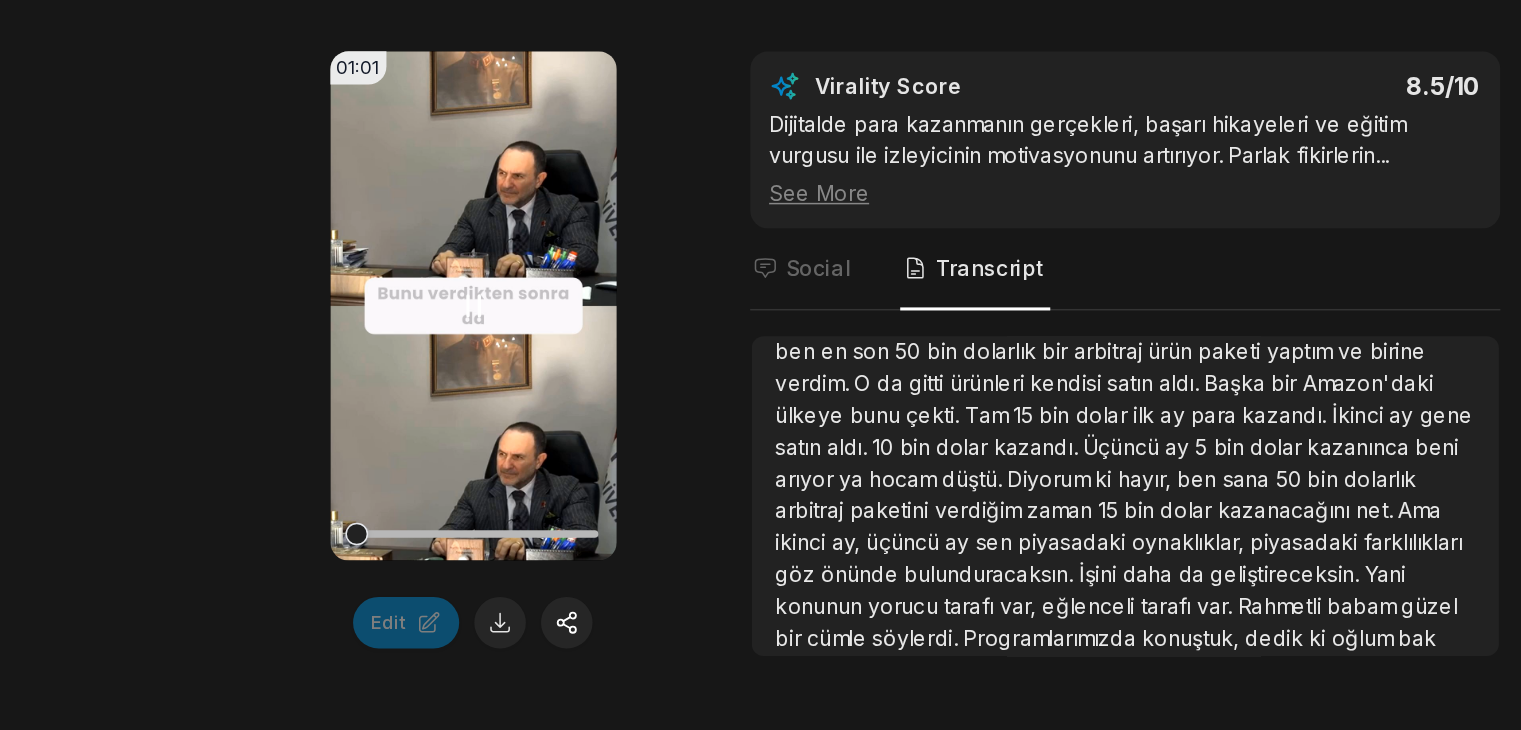 scroll, scrollTop: 184, scrollLeft: 0, axis: vertical 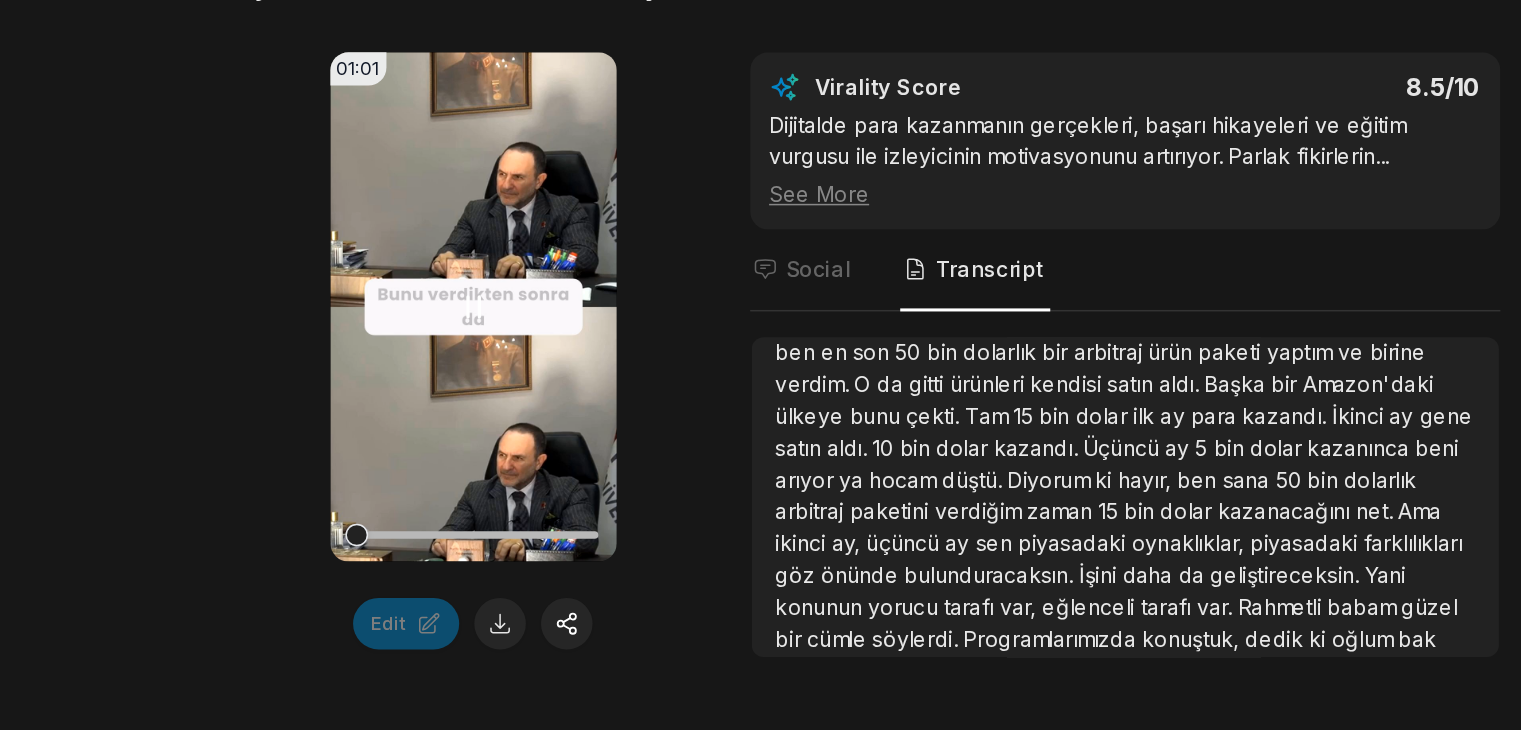 click on "Your browser does not support mp4 format." at bounding box center [469, 450] 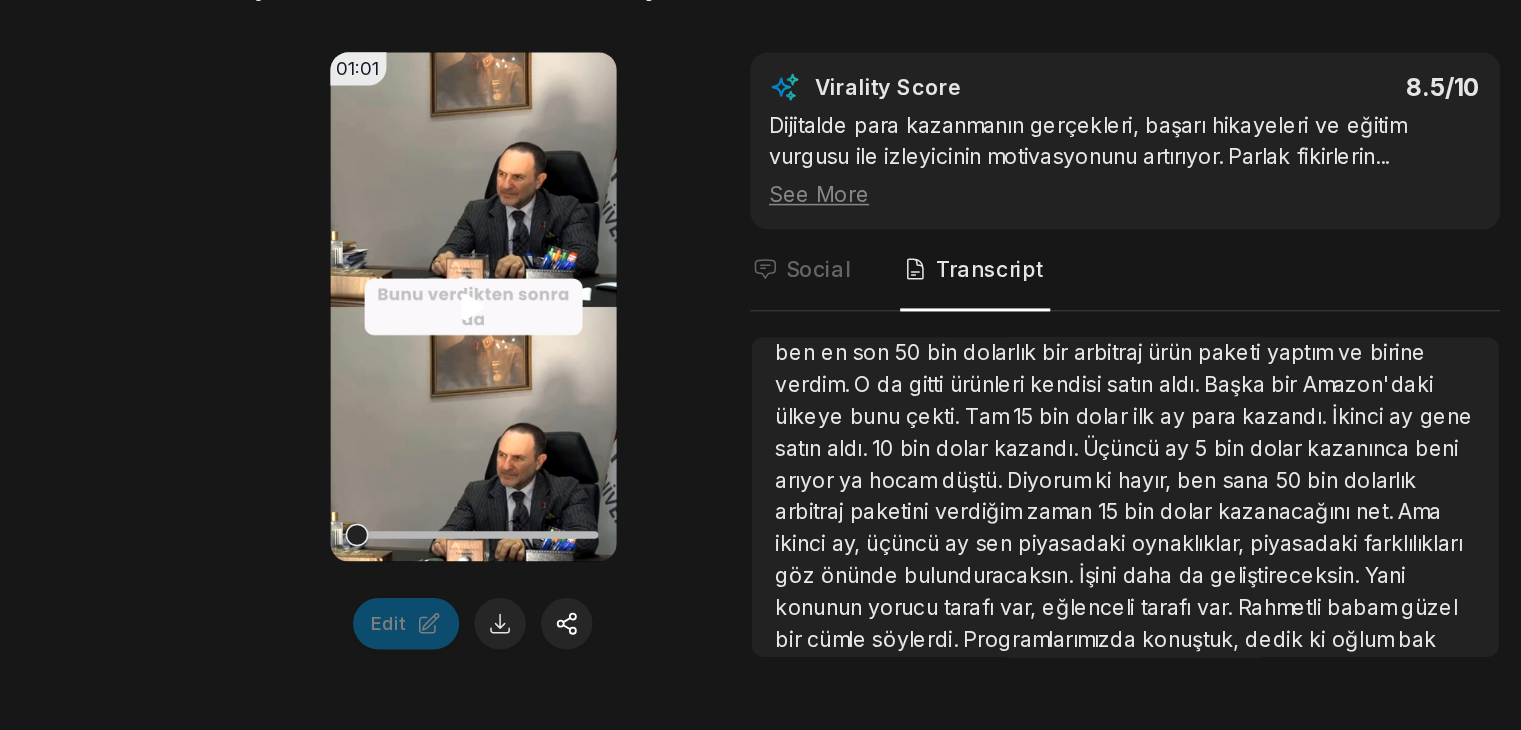 scroll, scrollTop: 184, scrollLeft: 0, axis: vertical 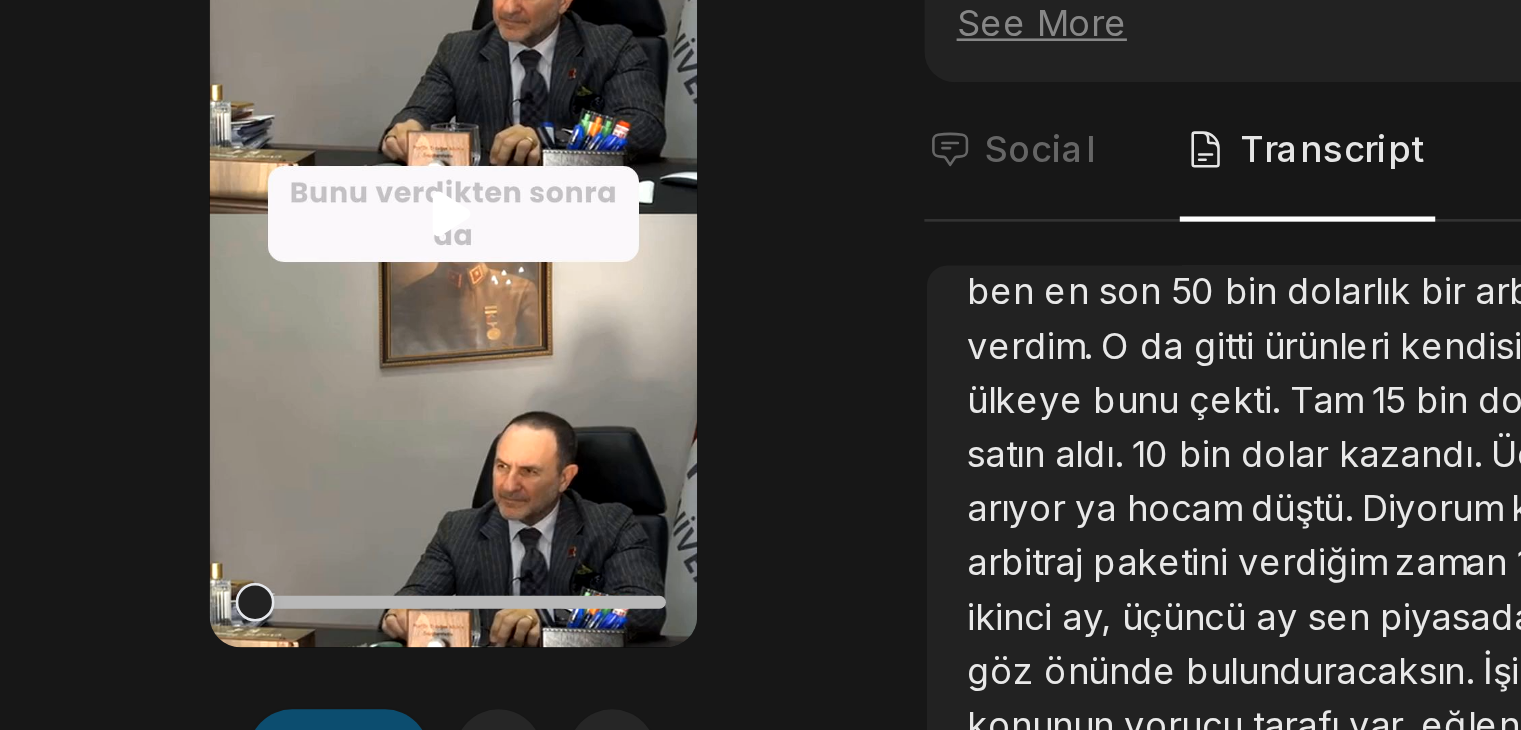 click on "Your browser does not support mp4 format." at bounding box center [469, 450] 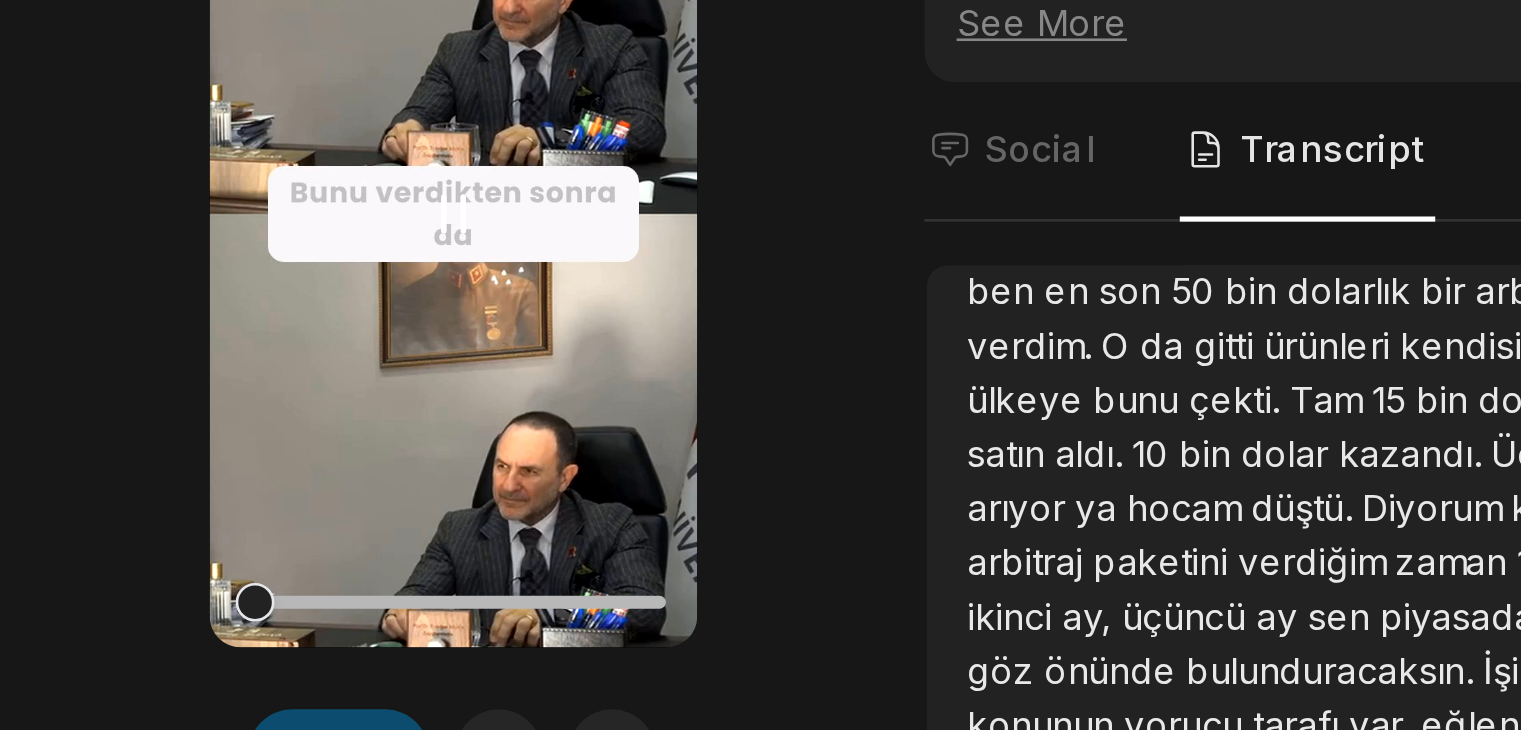 scroll, scrollTop: 184, scrollLeft: 0, axis: vertical 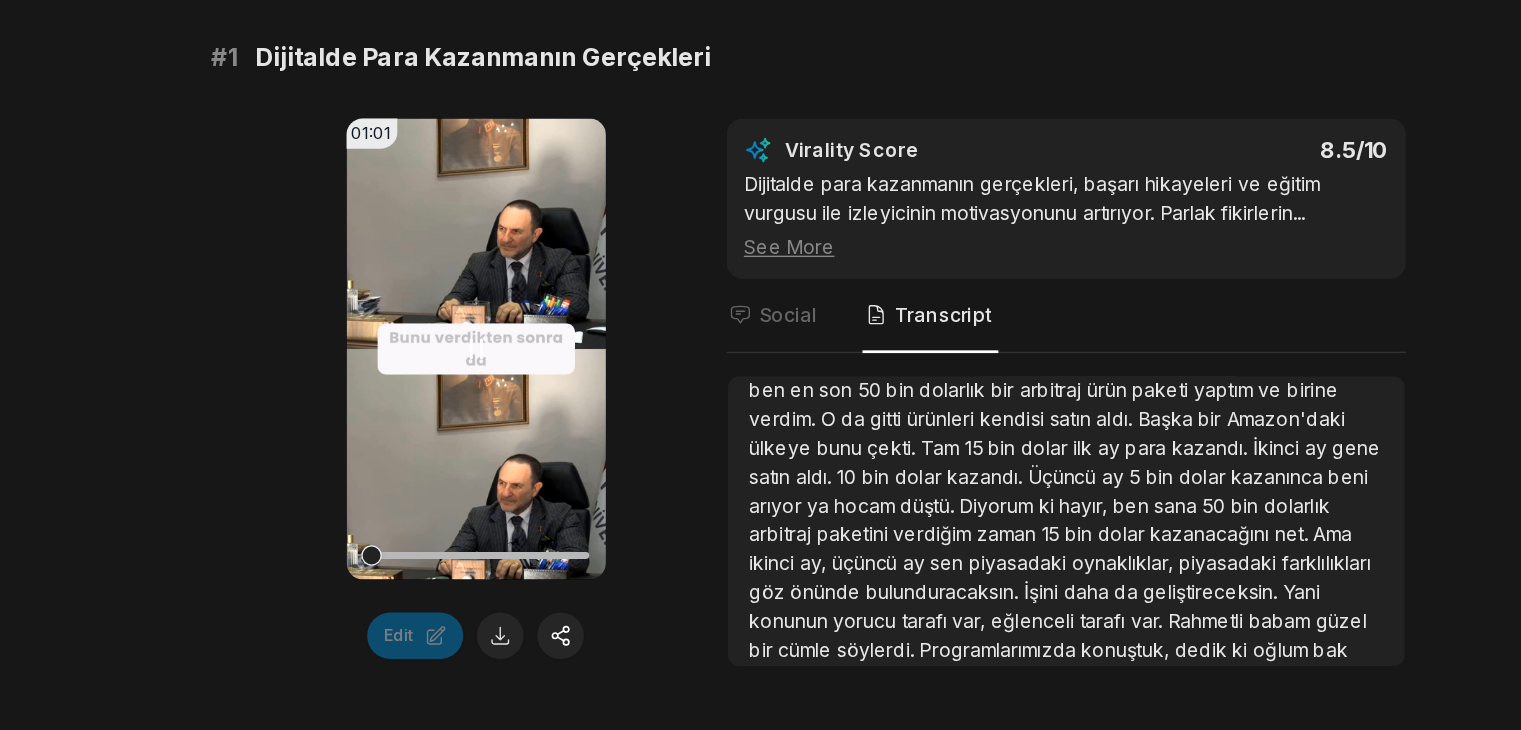 click on "Your browser does not support mp4 format." at bounding box center (469, 450) 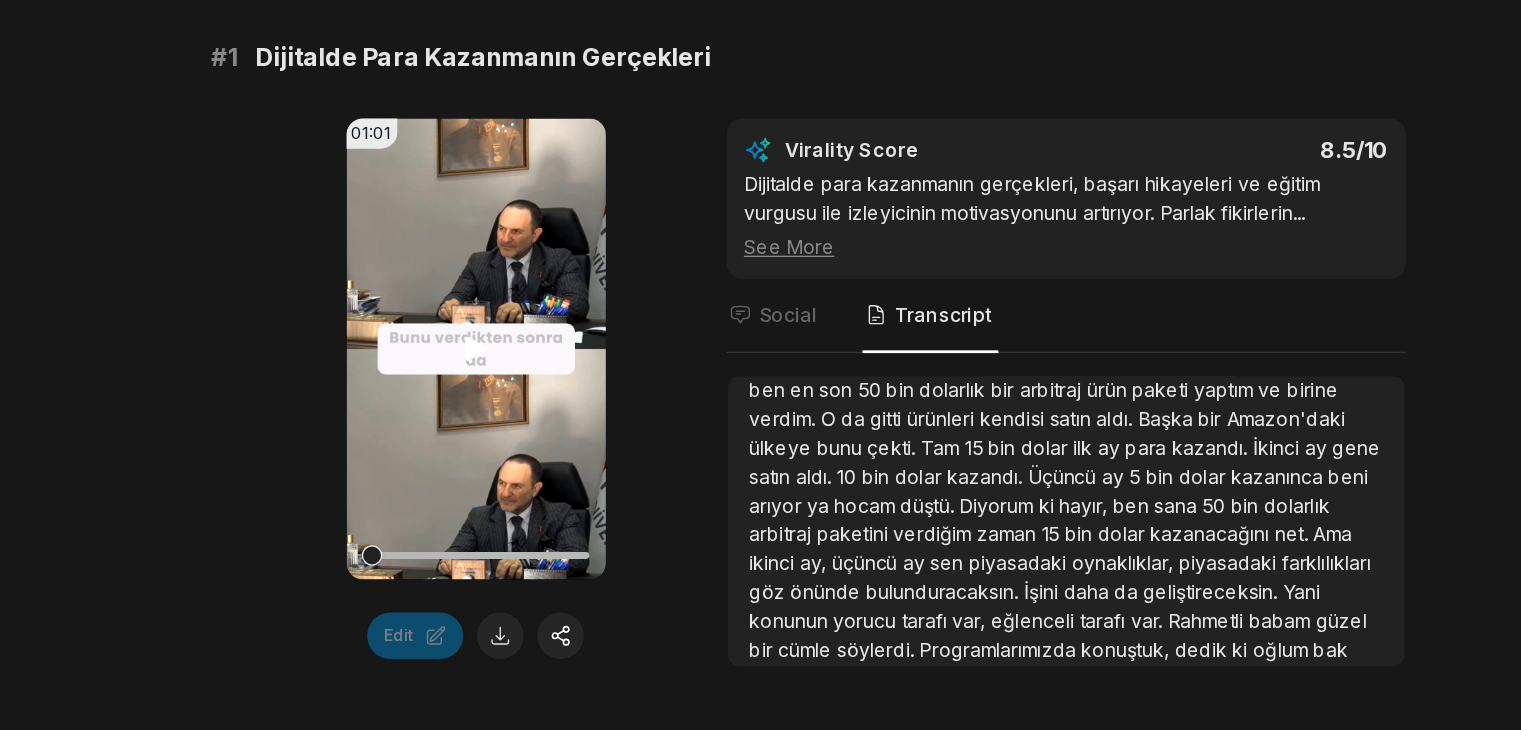 drag, startPoint x: 471, startPoint y: 462, endPoint x: 422, endPoint y: 439, distance: 54.129475 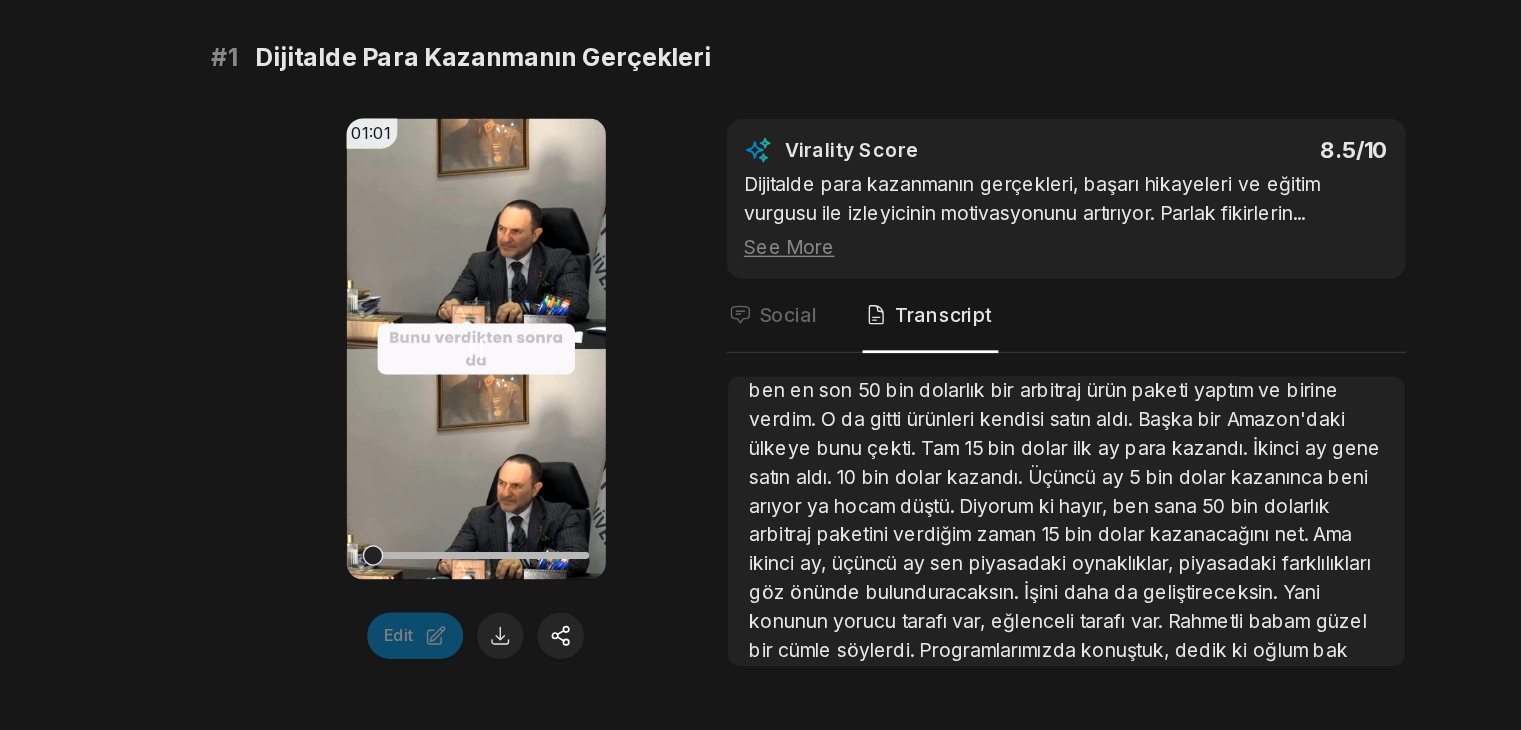 click 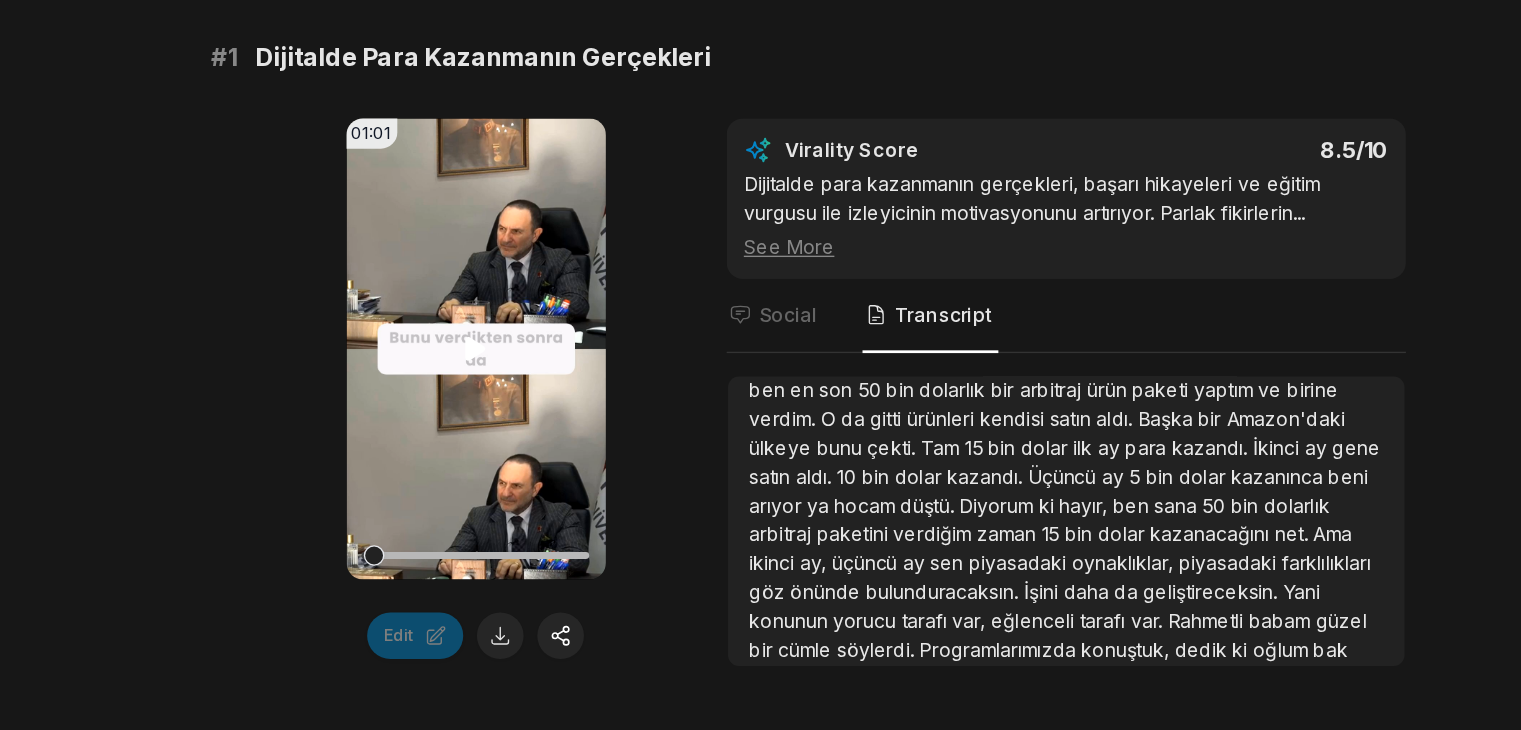 click 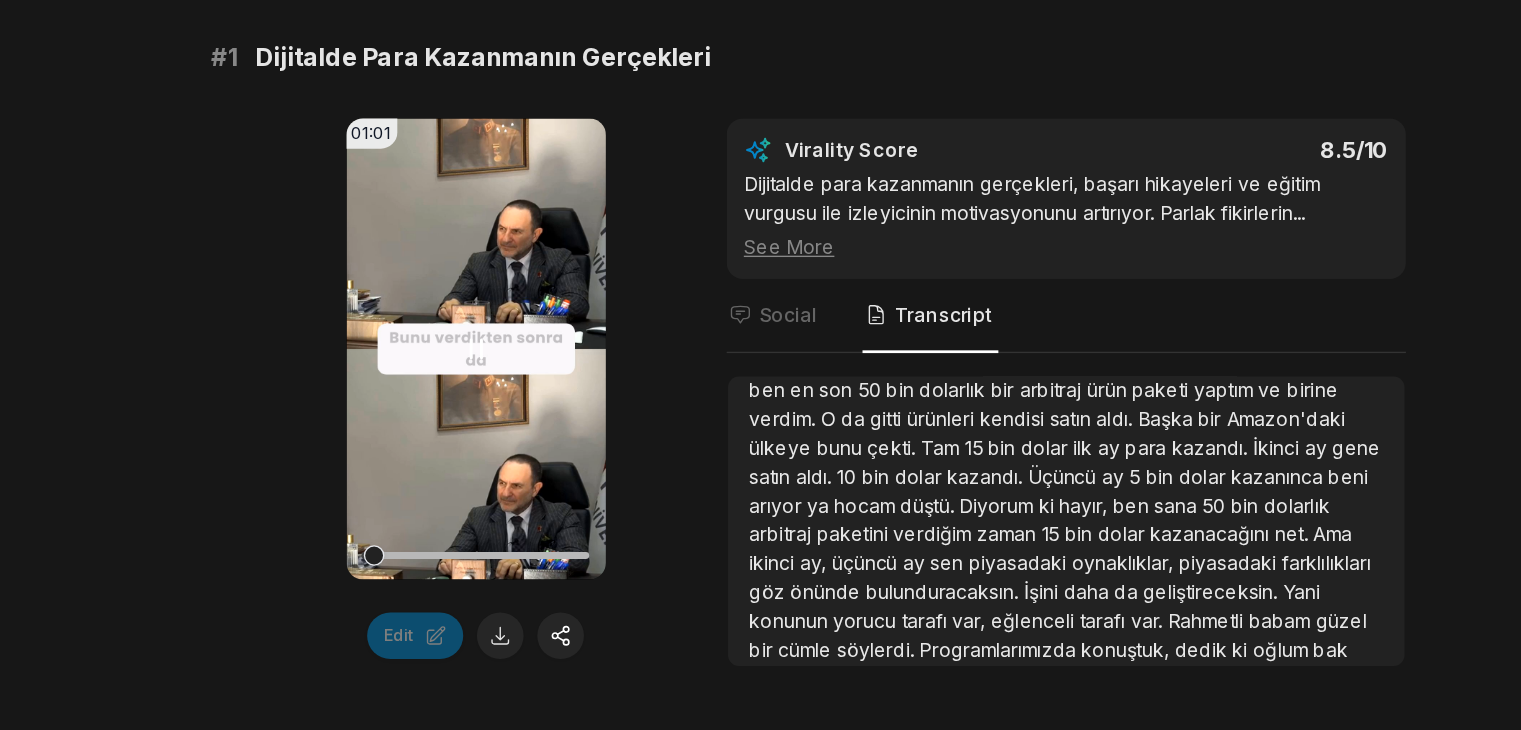 click on "Your browser does not support mp4 format." at bounding box center [469, 450] 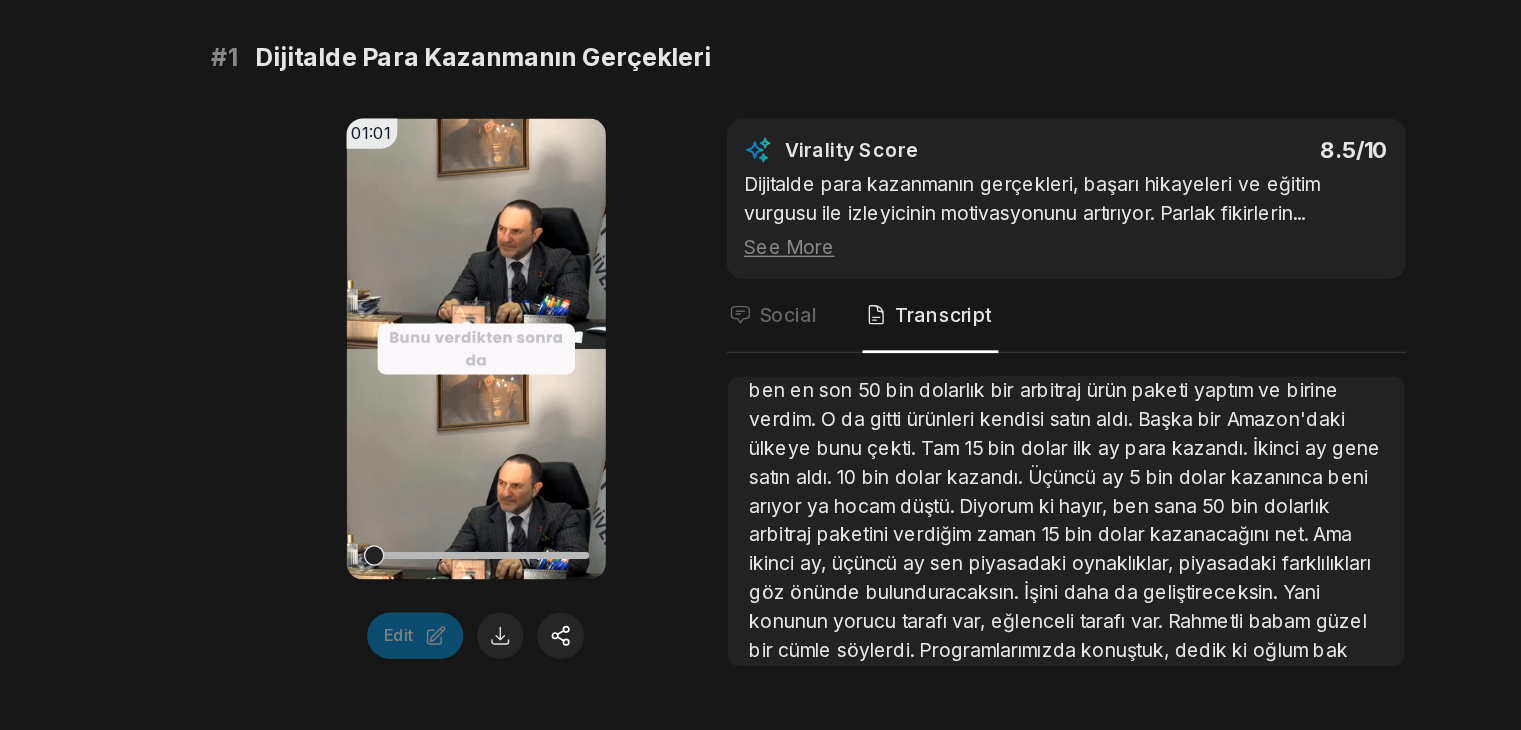 click on "Deminki     beyaz" at bounding box center [761, 482] 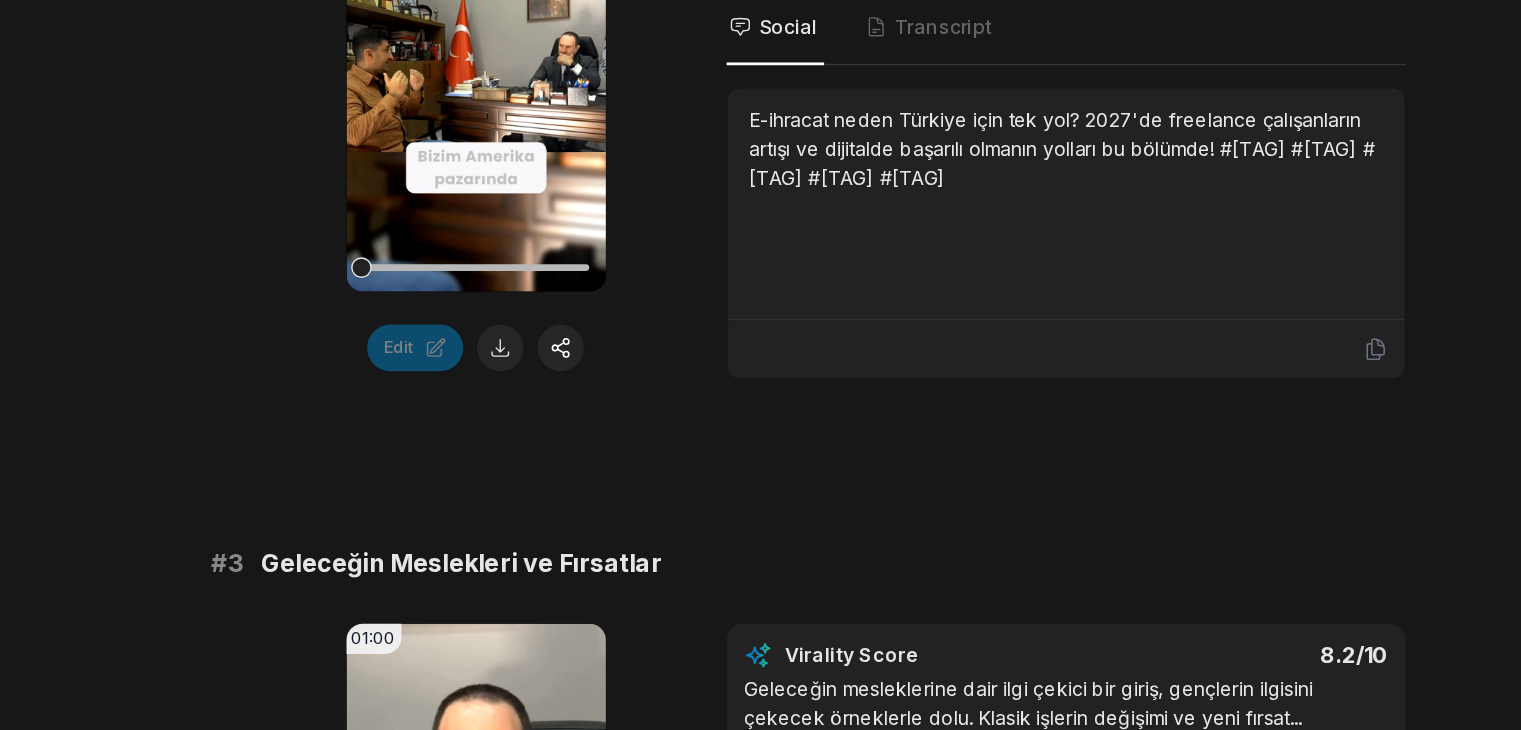 scroll, scrollTop: 973, scrollLeft: 0, axis: vertical 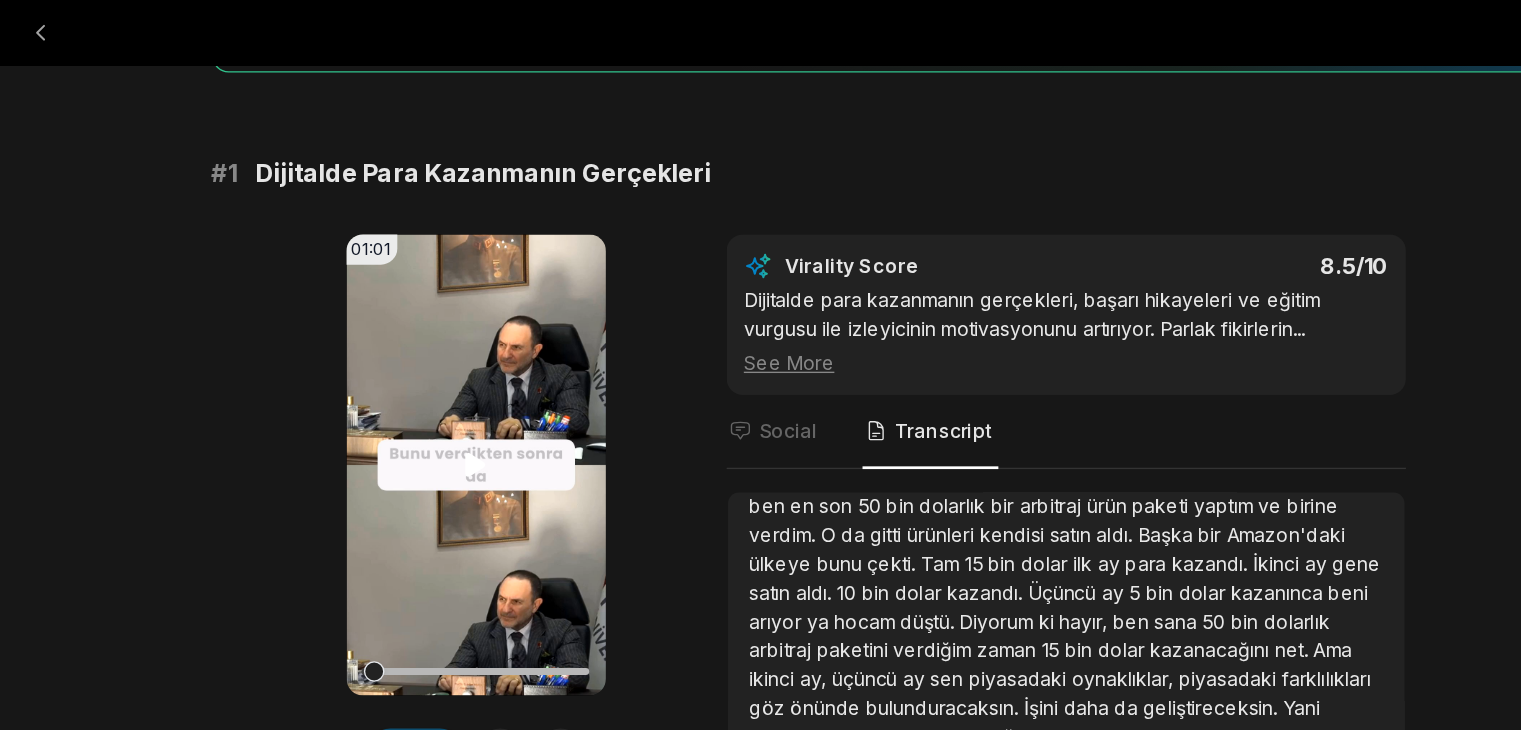 click on "Your browser does not support mp4 format." at bounding box center (469, 339) 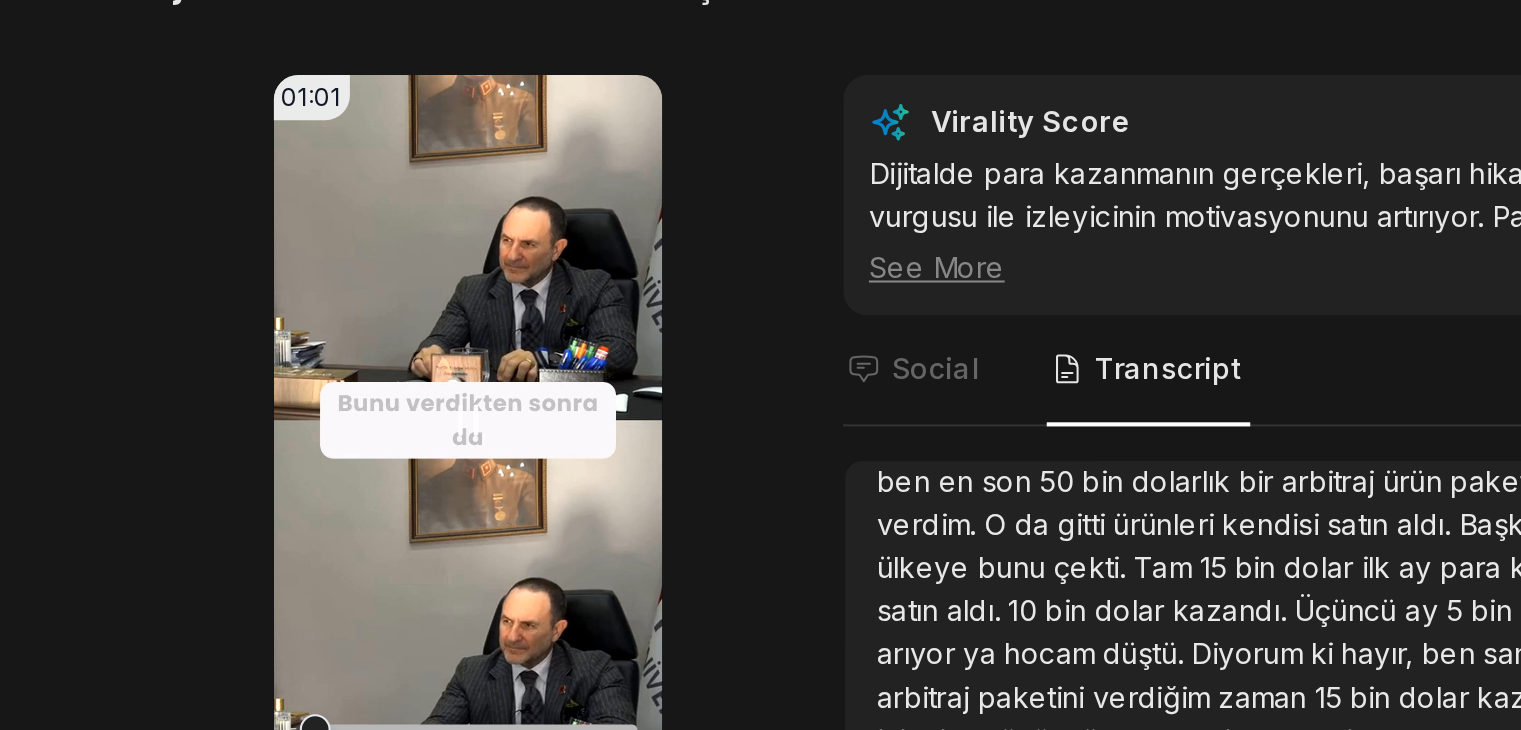 scroll, scrollTop: 295, scrollLeft: 0, axis: vertical 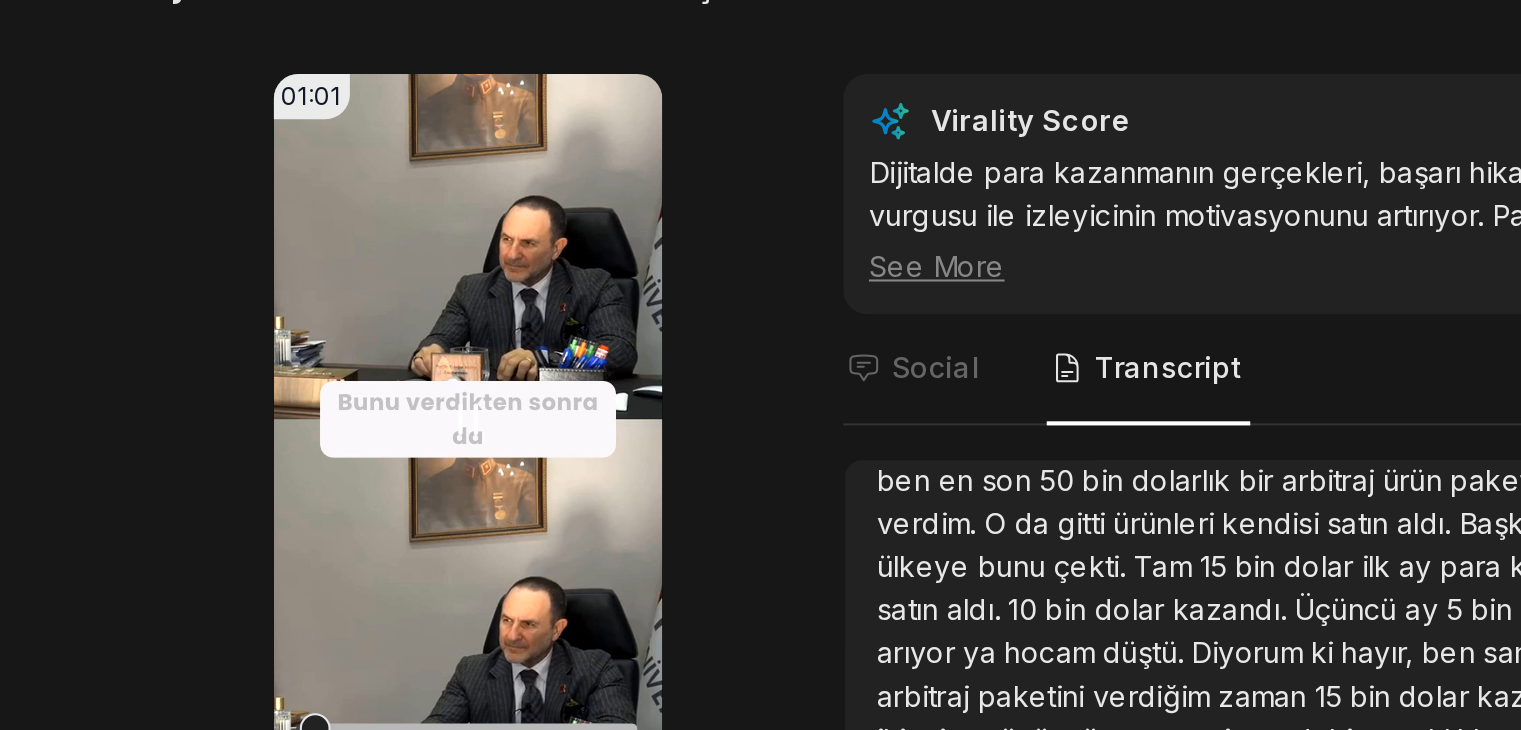 click 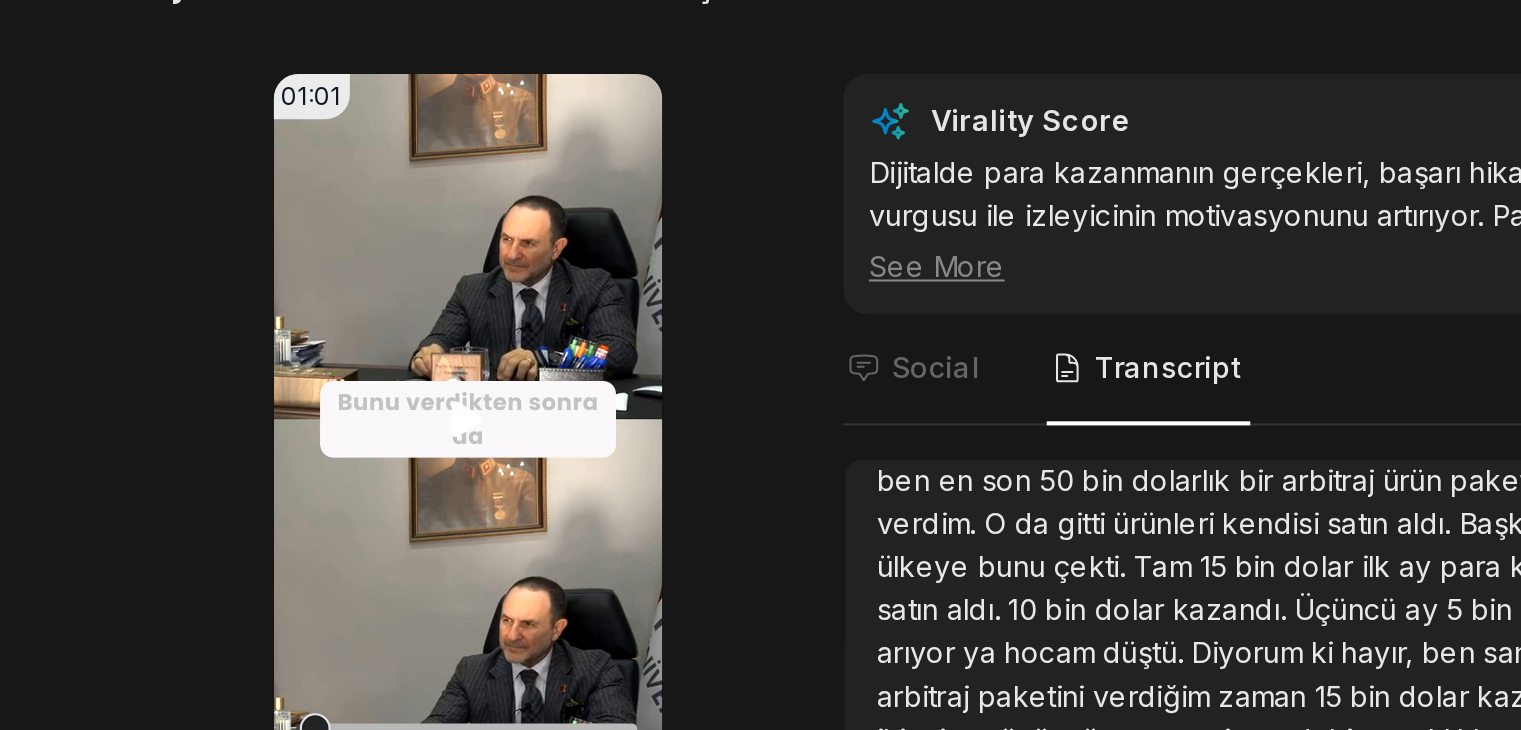 click 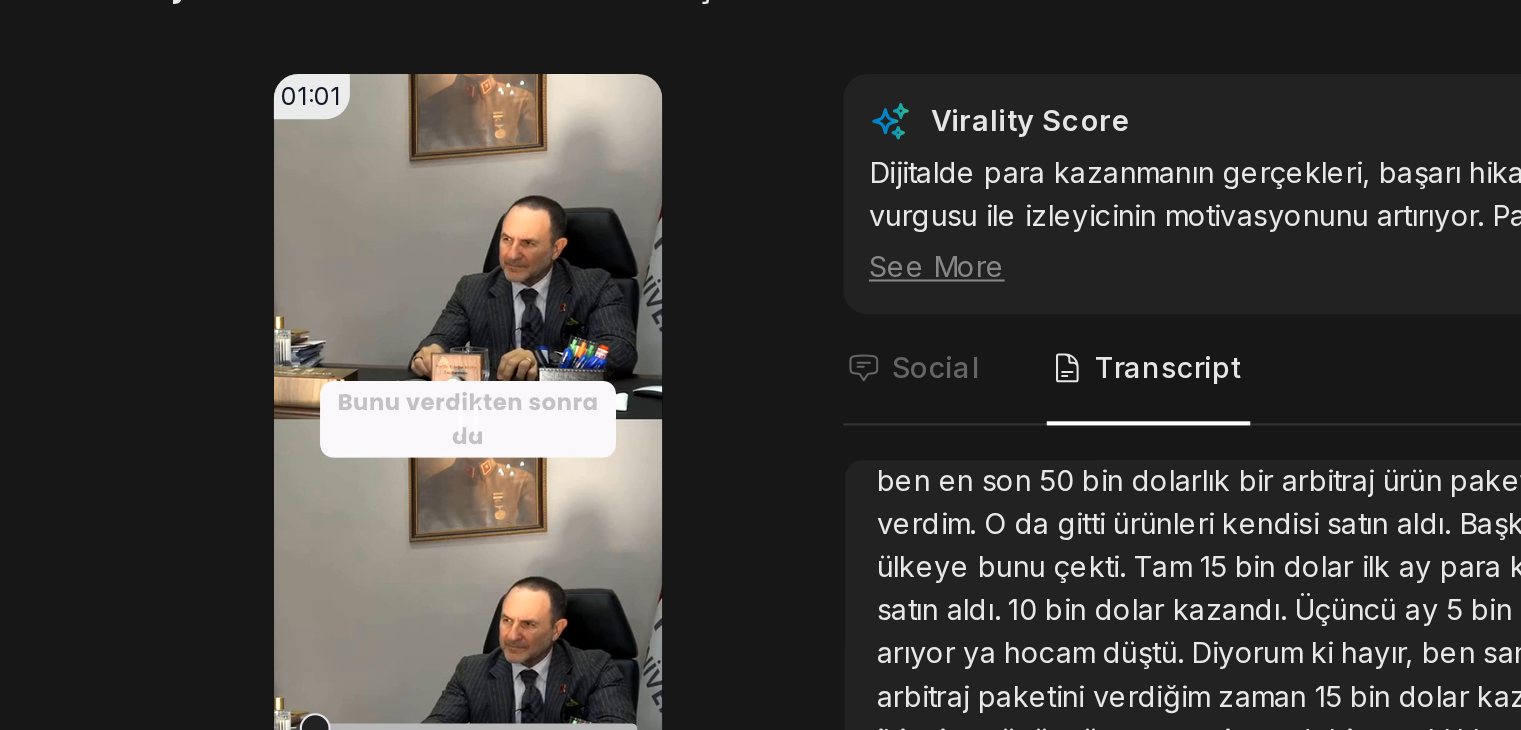 click 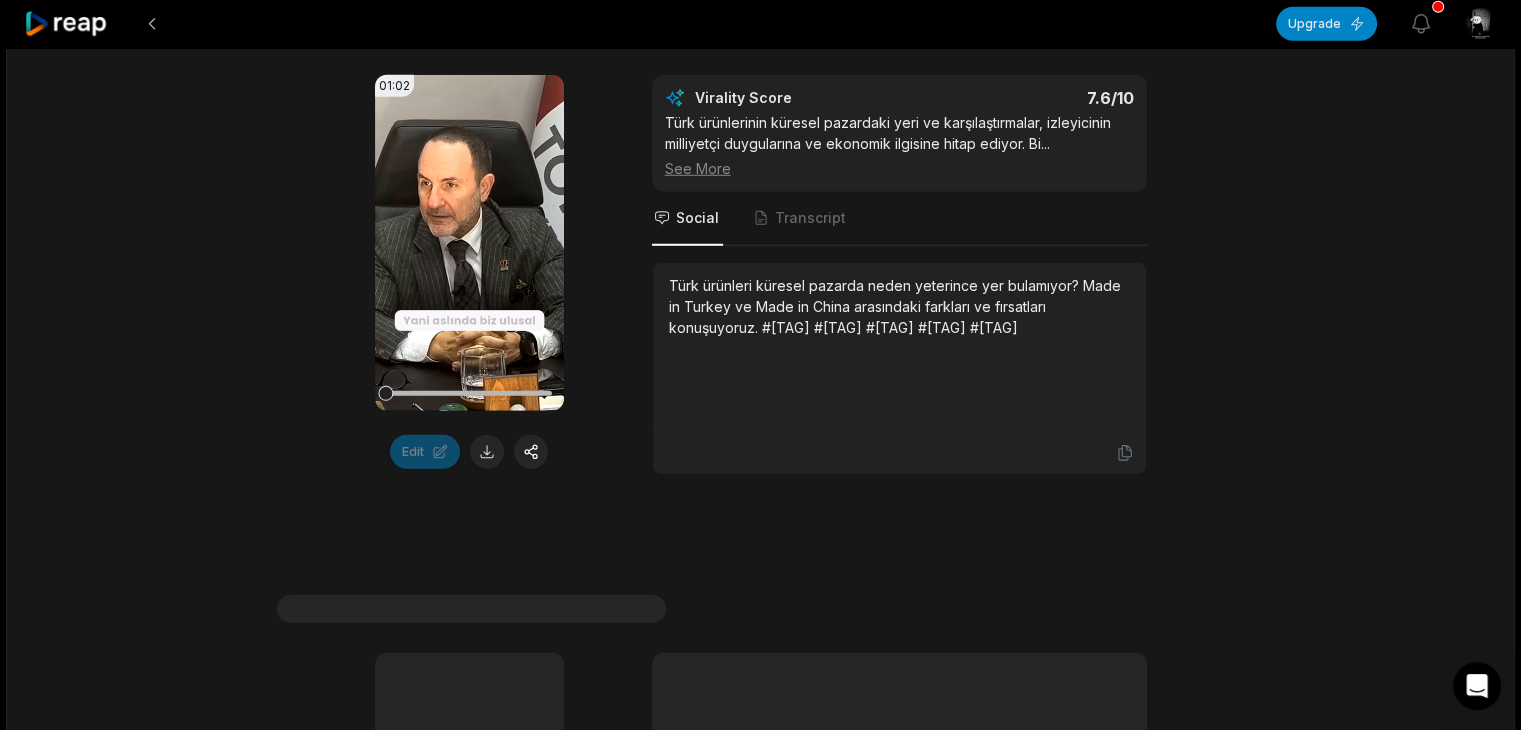 scroll, scrollTop: 5528, scrollLeft: 0, axis: vertical 